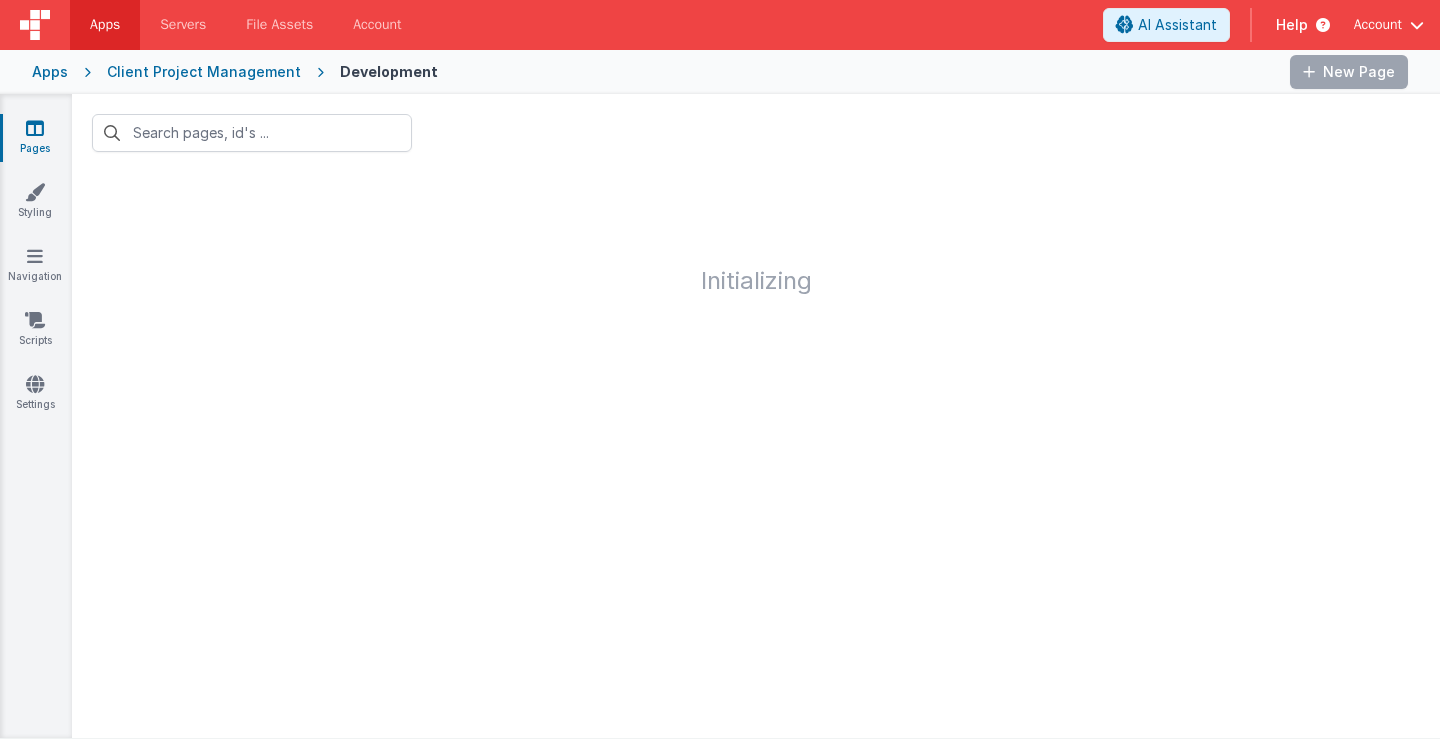 scroll, scrollTop: 0, scrollLeft: 0, axis: both 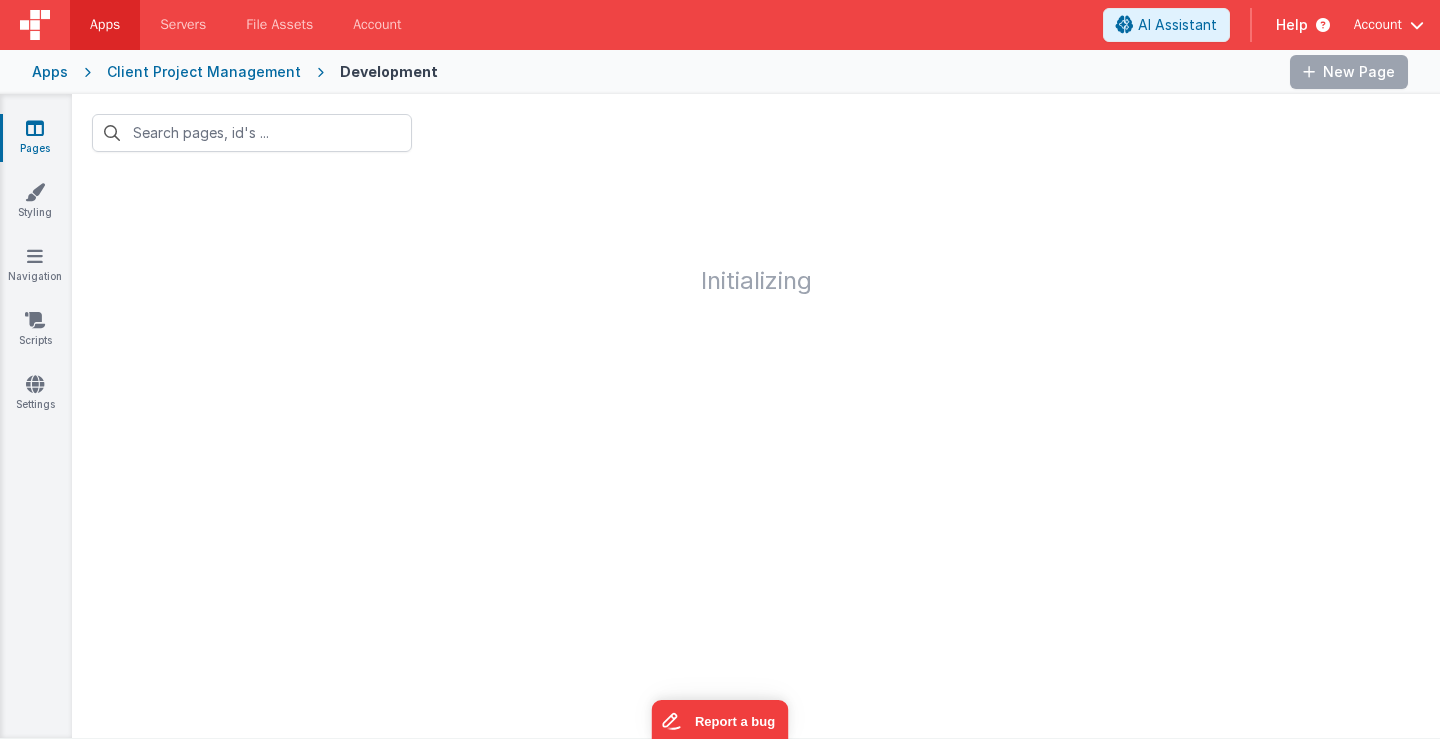 click on "Pages" at bounding box center (35, 138) 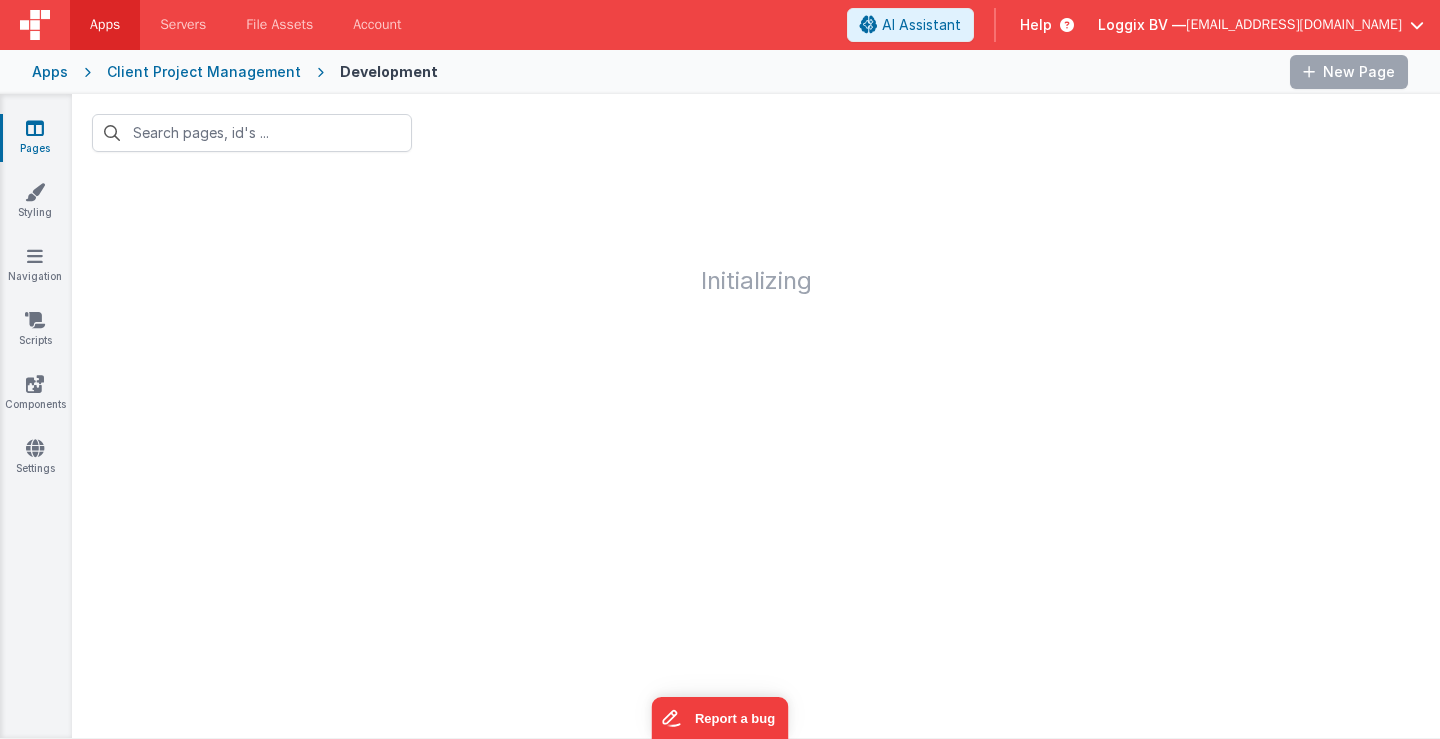 click on "Pages" at bounding box center (35, 138) 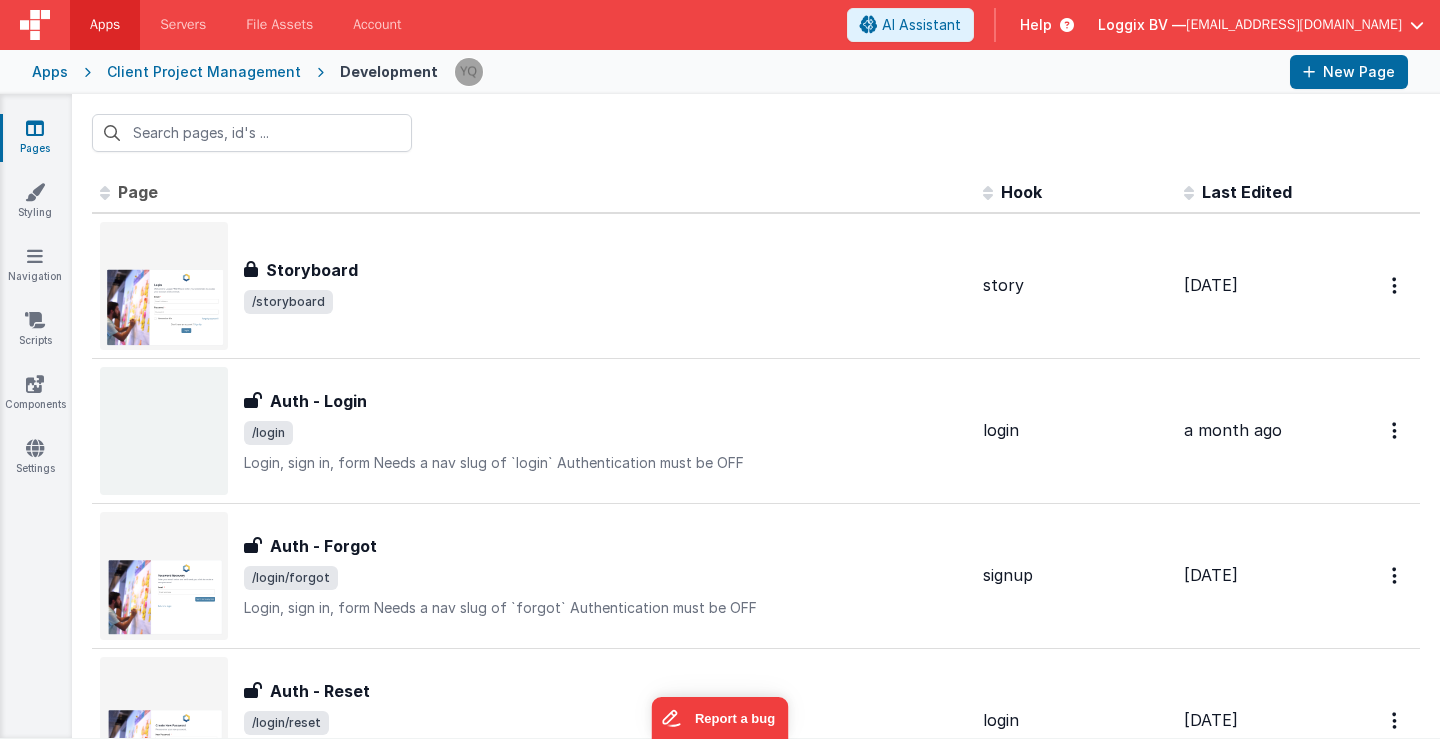 click on "Apps" at bounding box center (50, 72) 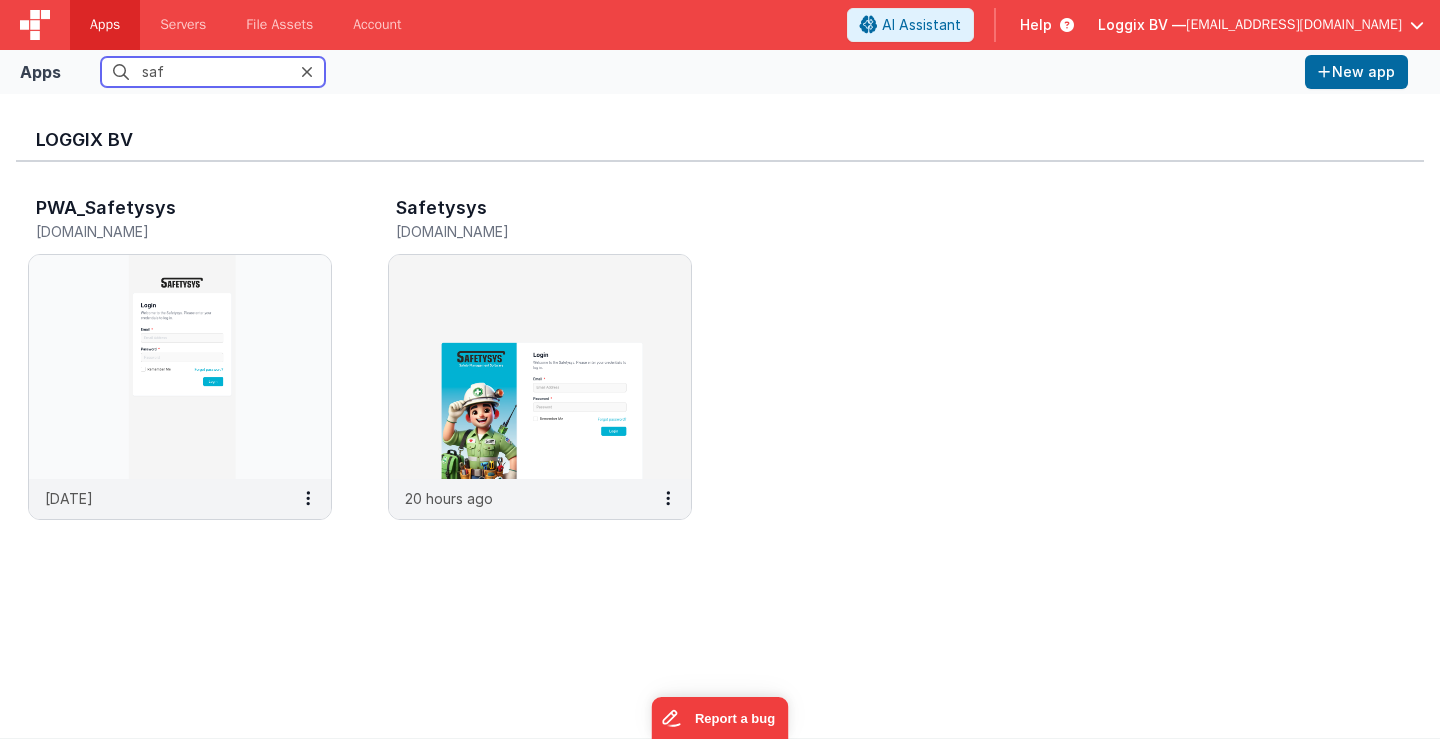 type on "safe" 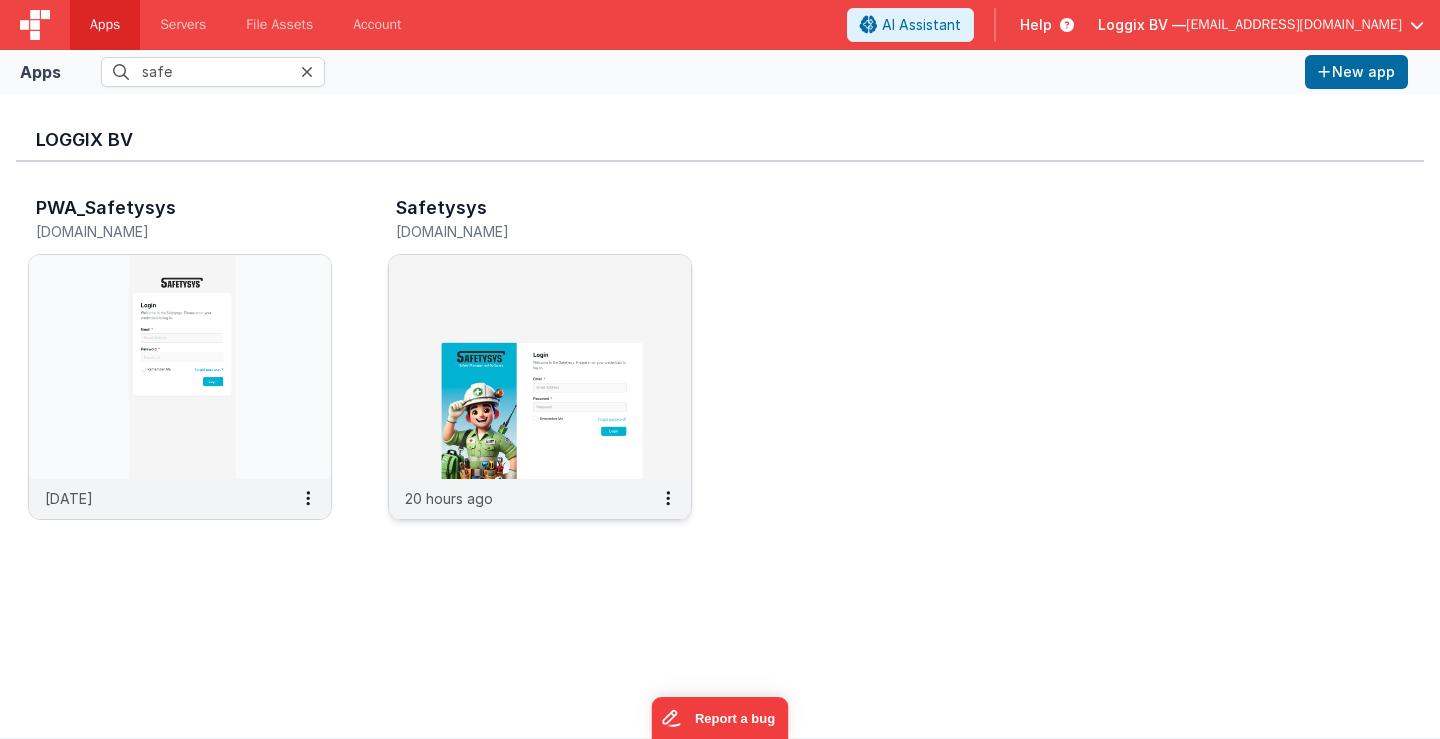 click at bounding box center (540, 367) 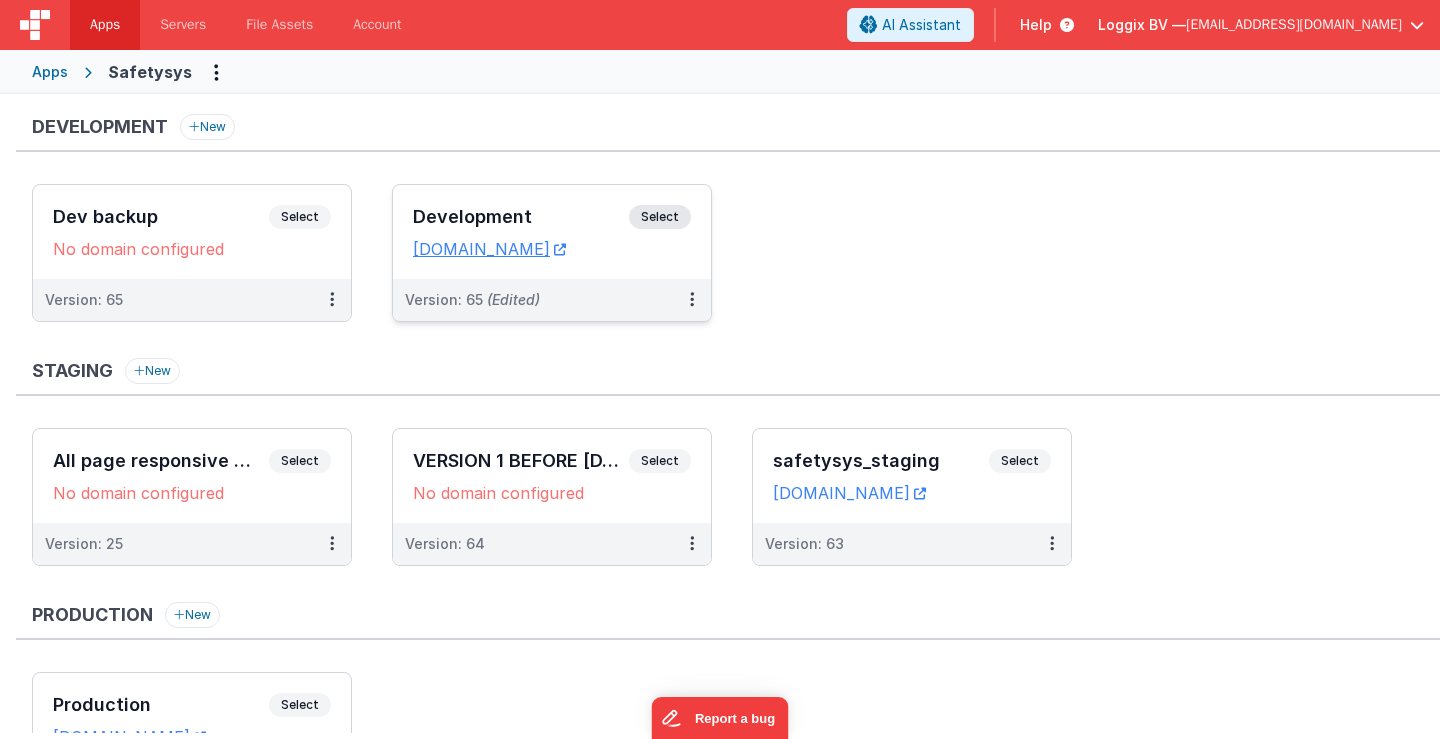 click on "Version: 65
(Edited)" at bounding box center [539, 300] 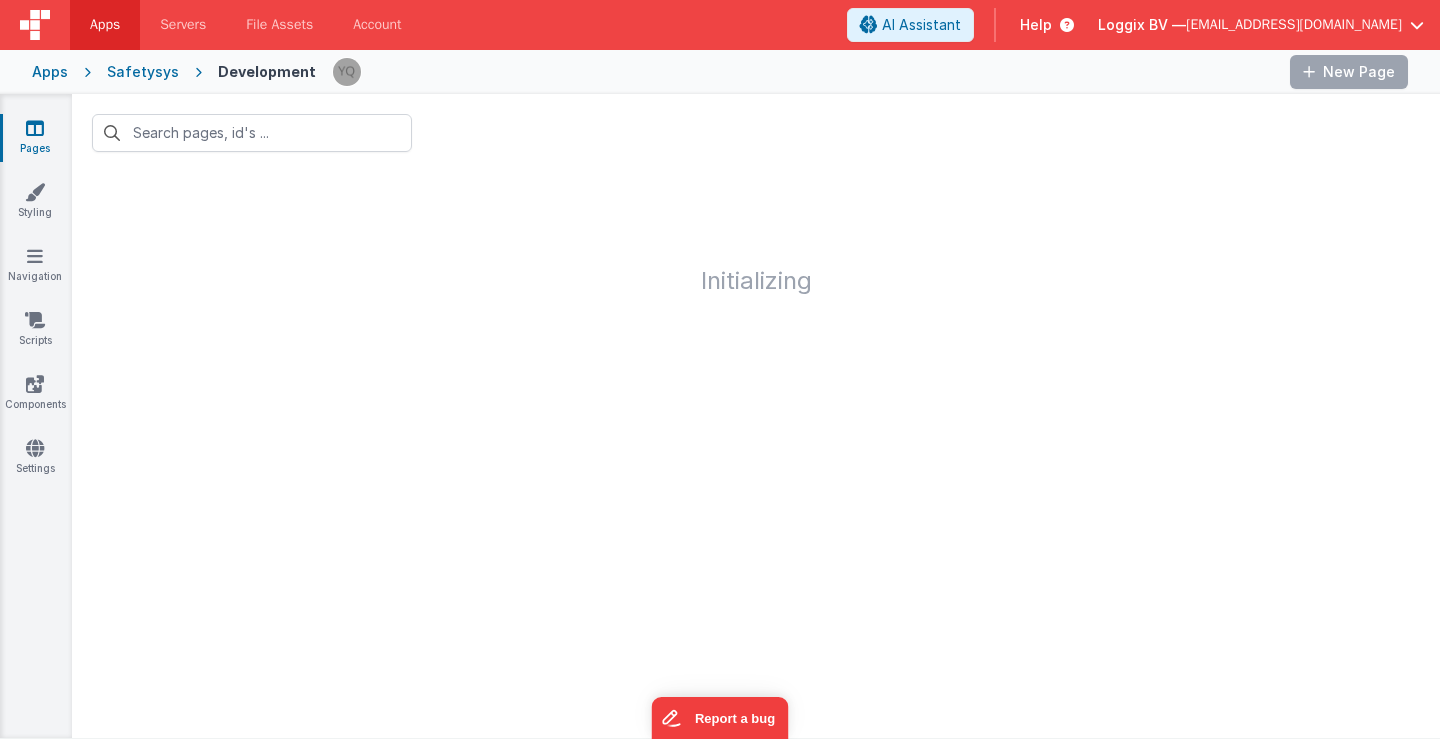 click on "Initializing" at bounding box center (756, 233) 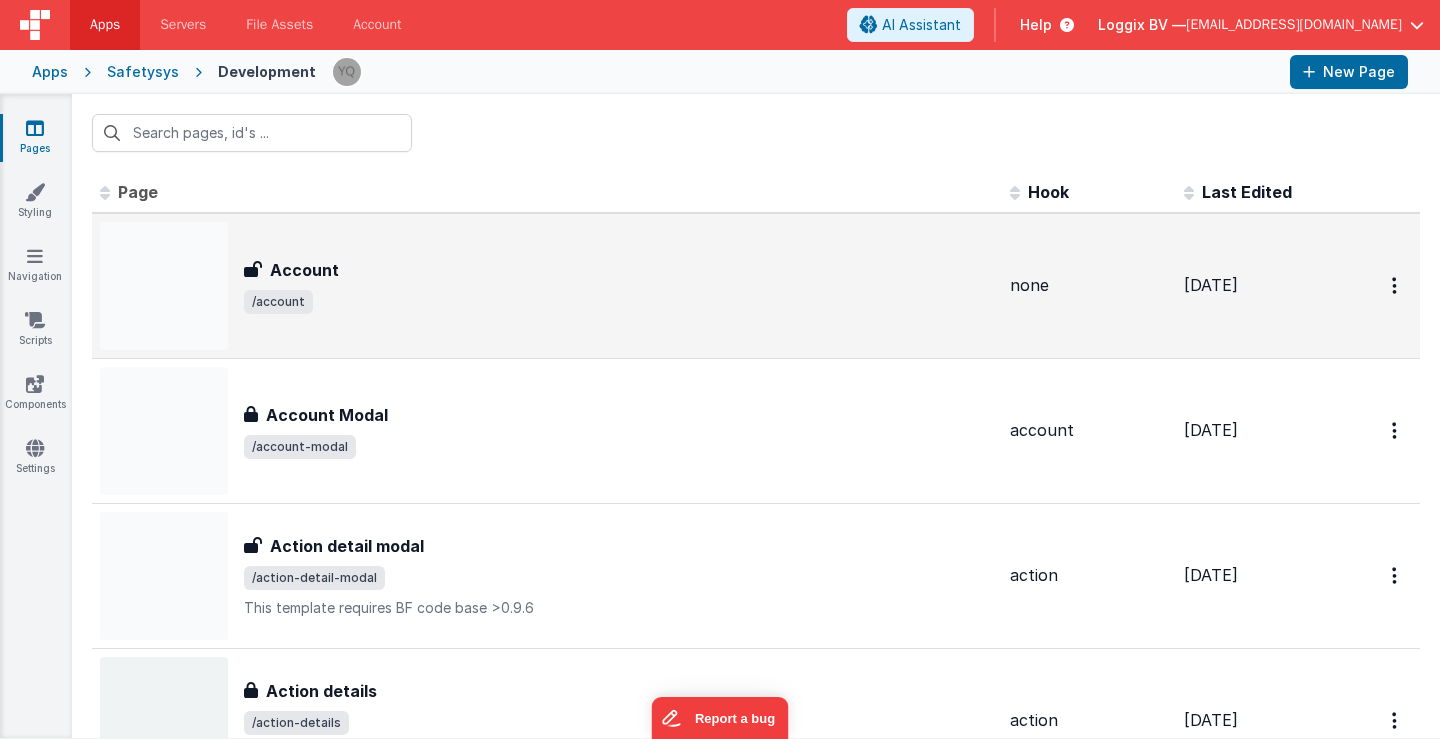 click on "/account" at bounding box center (619, 302) 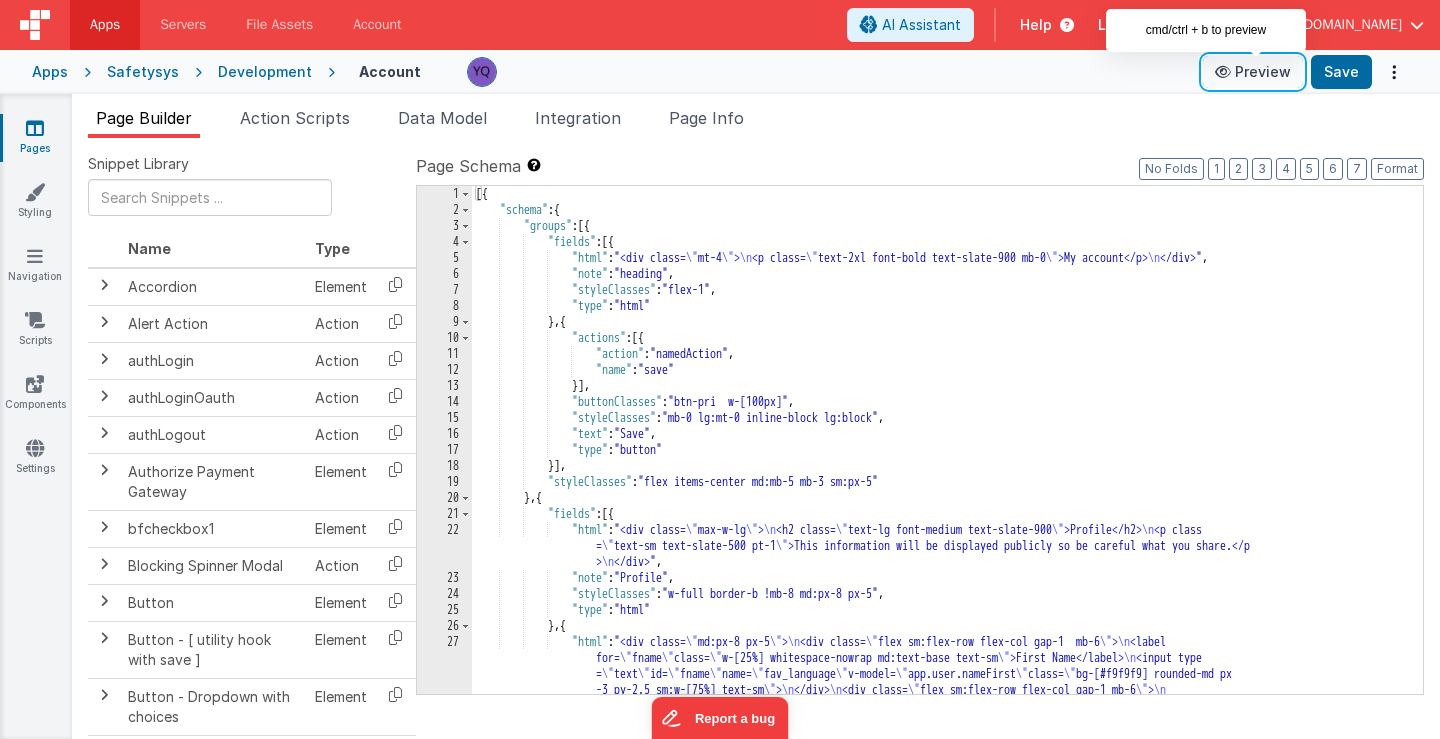 click at bounding box center (1225, 72) 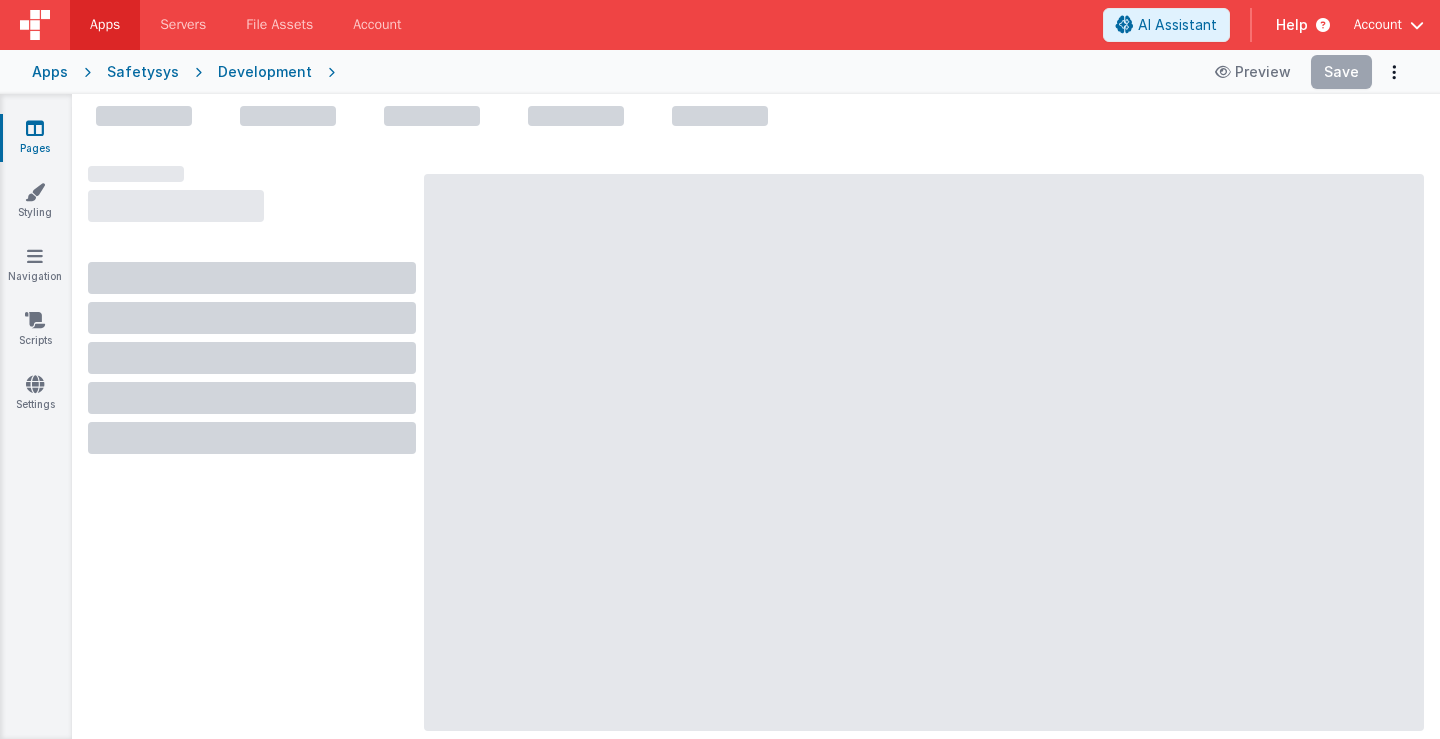 scroll, scrollTop: 0, scrollLeft: 0, axis: both 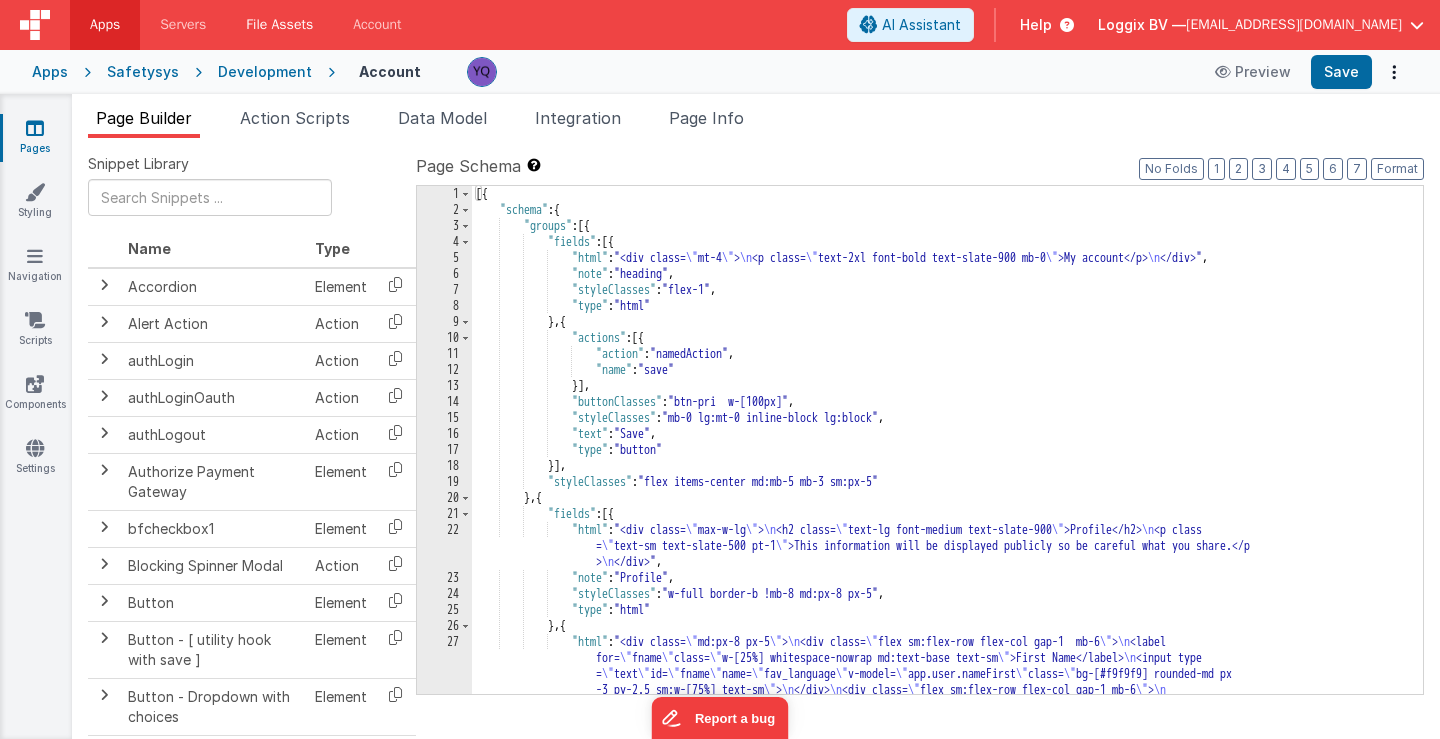 click on "File Assets" at bounding box center [279, 25] 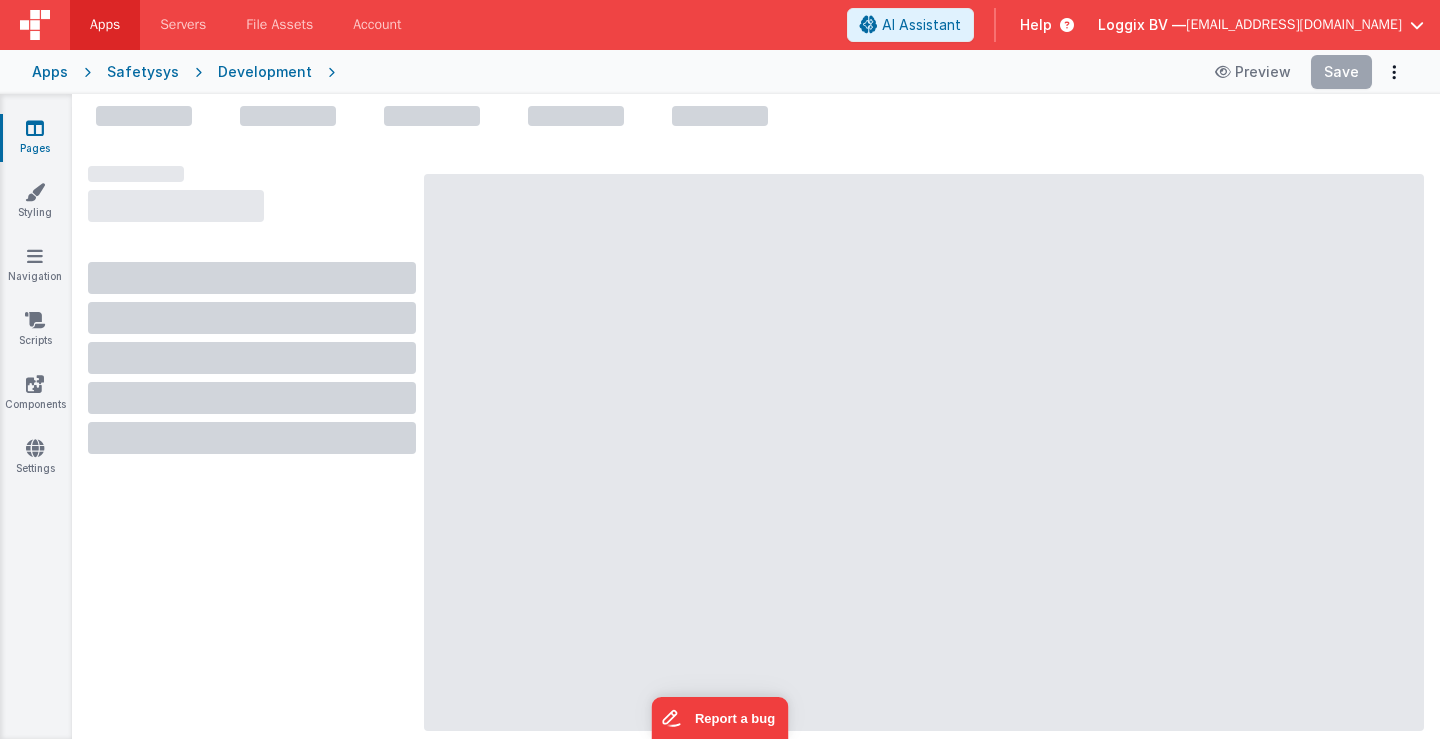 click on "Development" at bounding box center [265, 72] 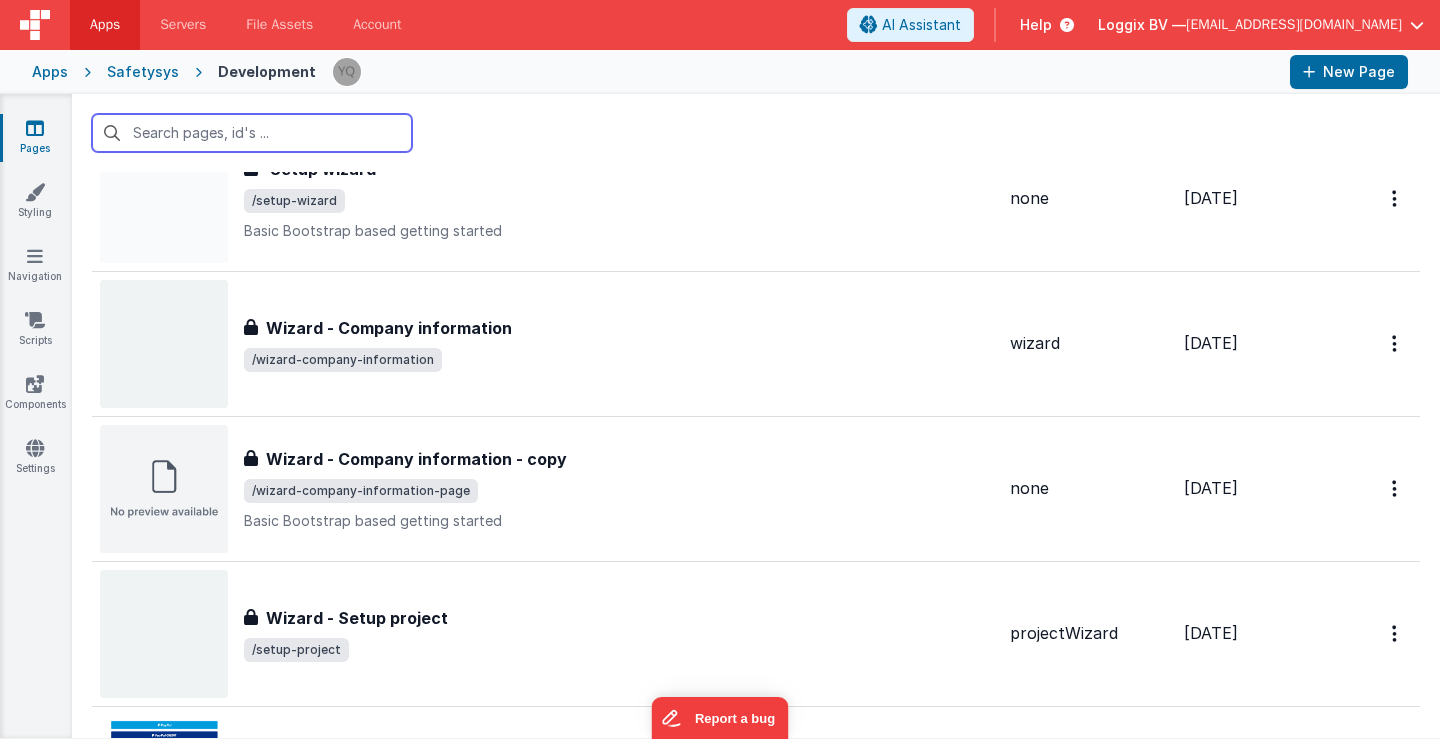 scroll, scrollTop: 22627, scrollLeft: 0, axis: vertical 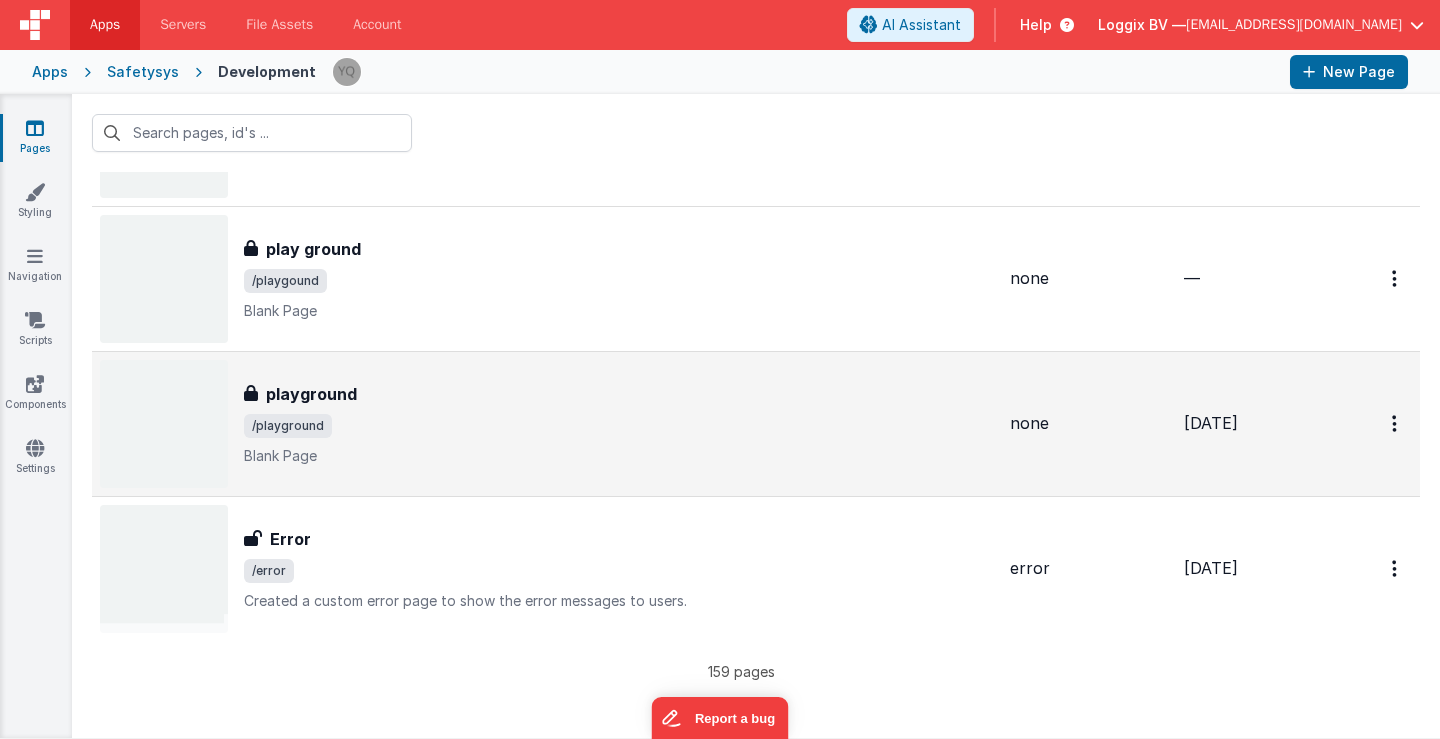 click on "Blank Page" at bounding box center [619, 456] 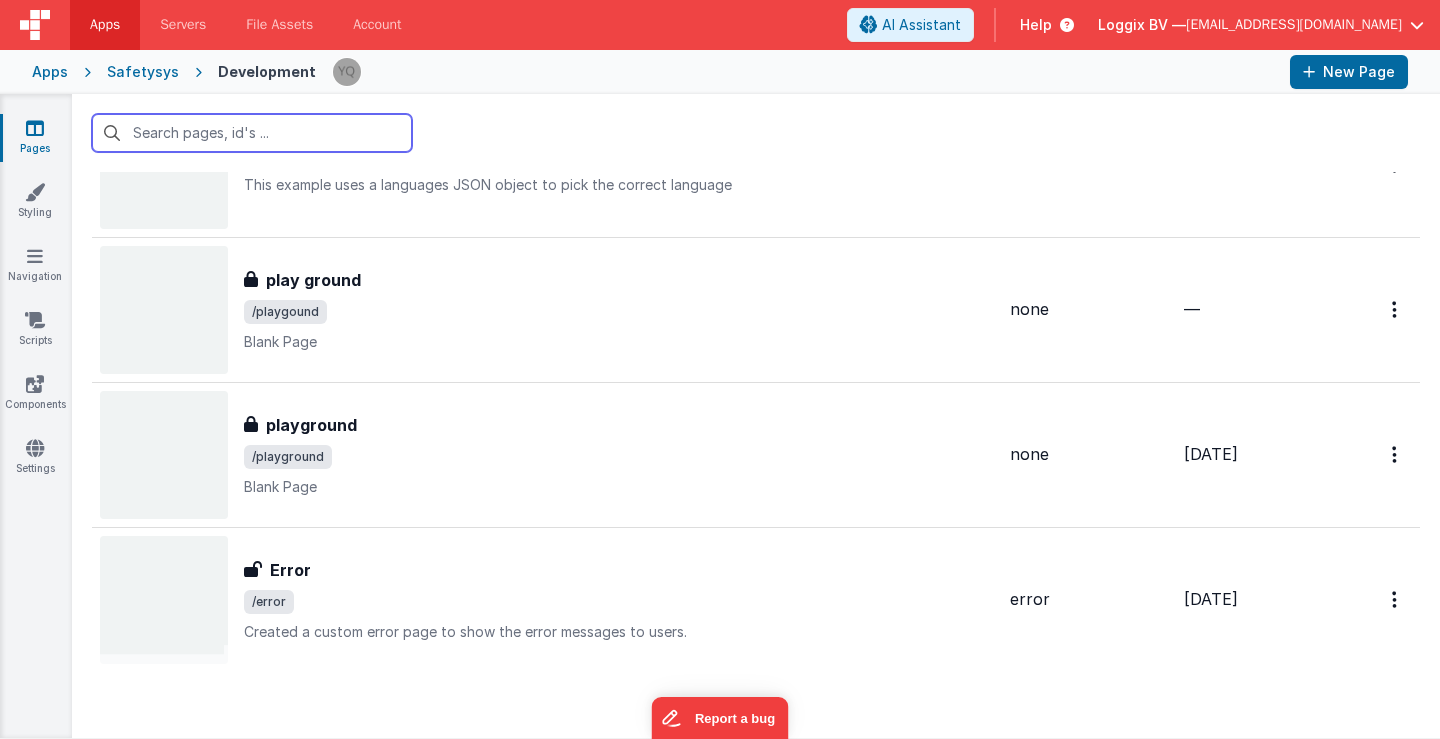 scroll, scrollTop: 22590, scrollLeft: 0, axis: vertical 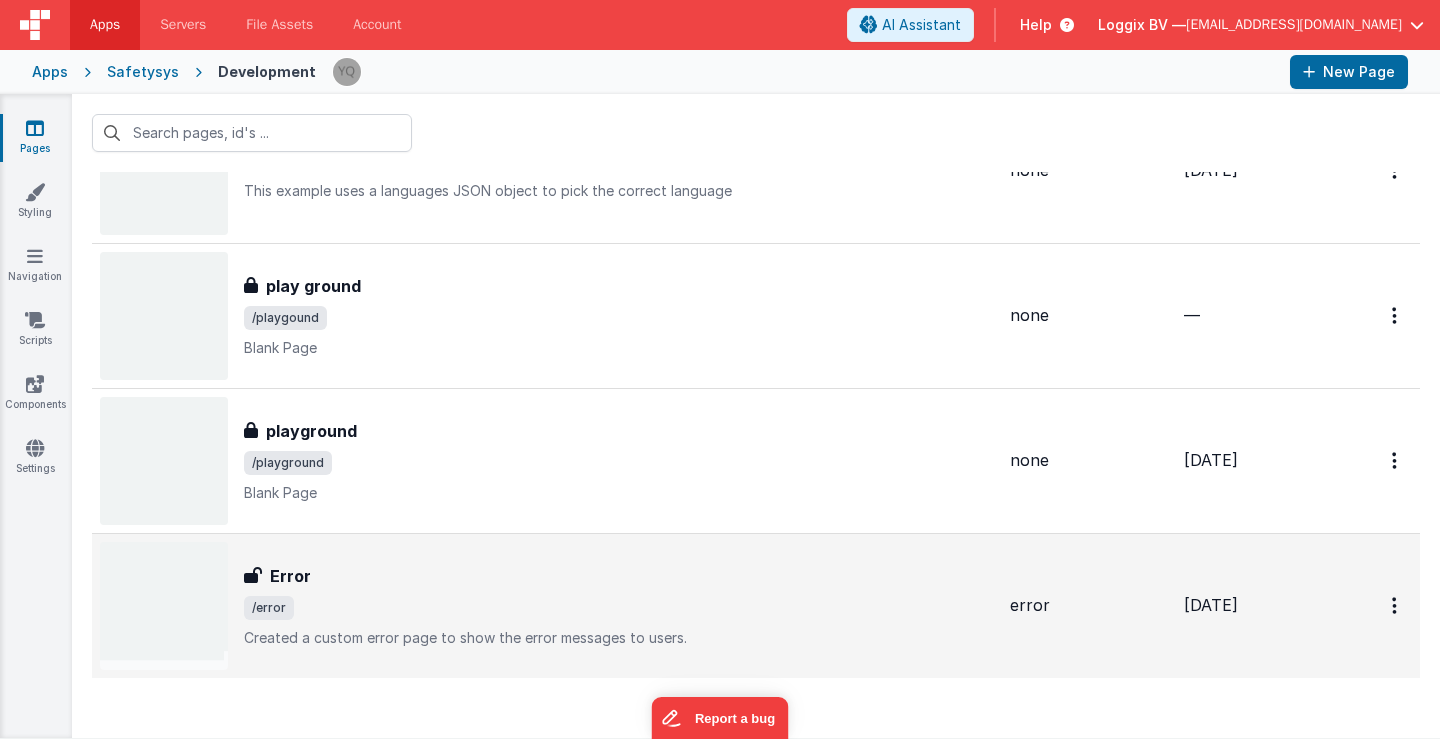 click on "/error" at bounding box center [619, 608] 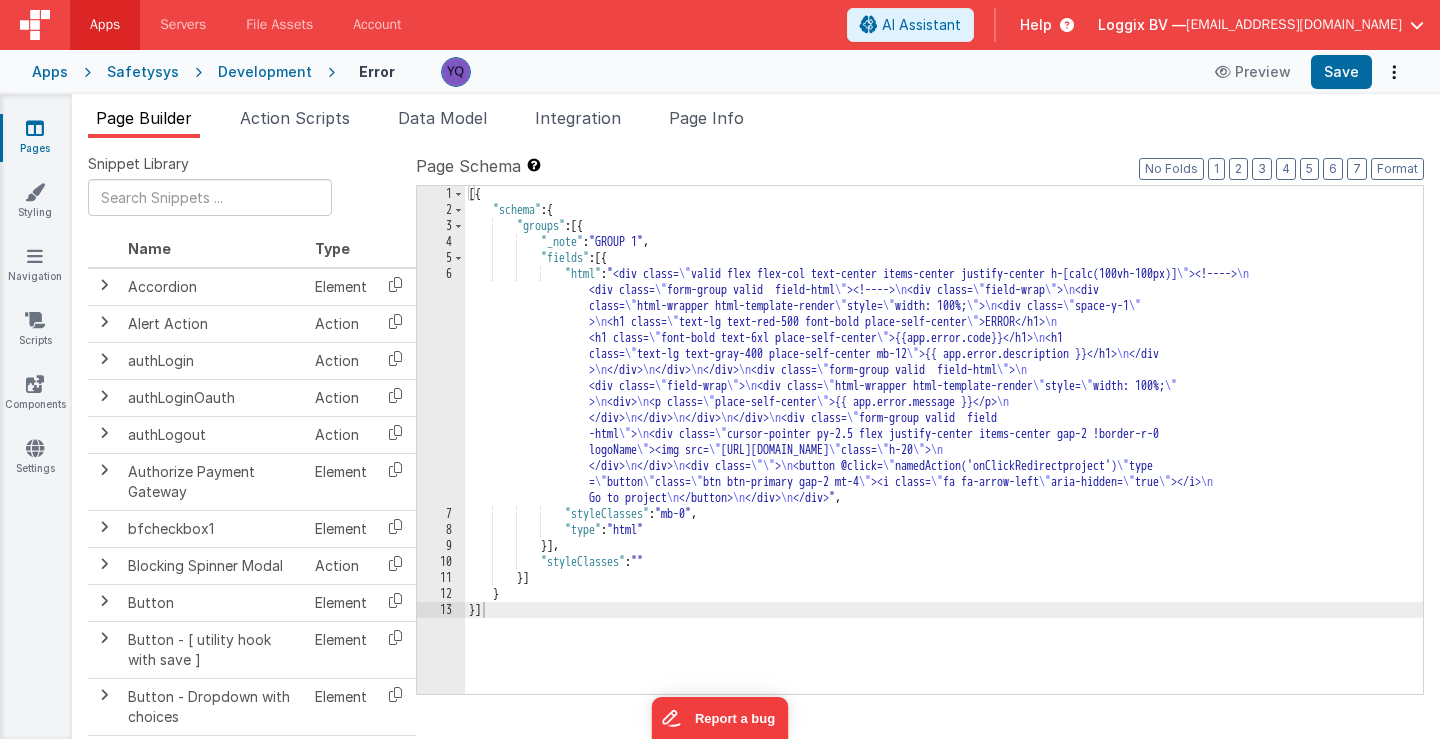 click on "5" at bounding box center [441, 258] 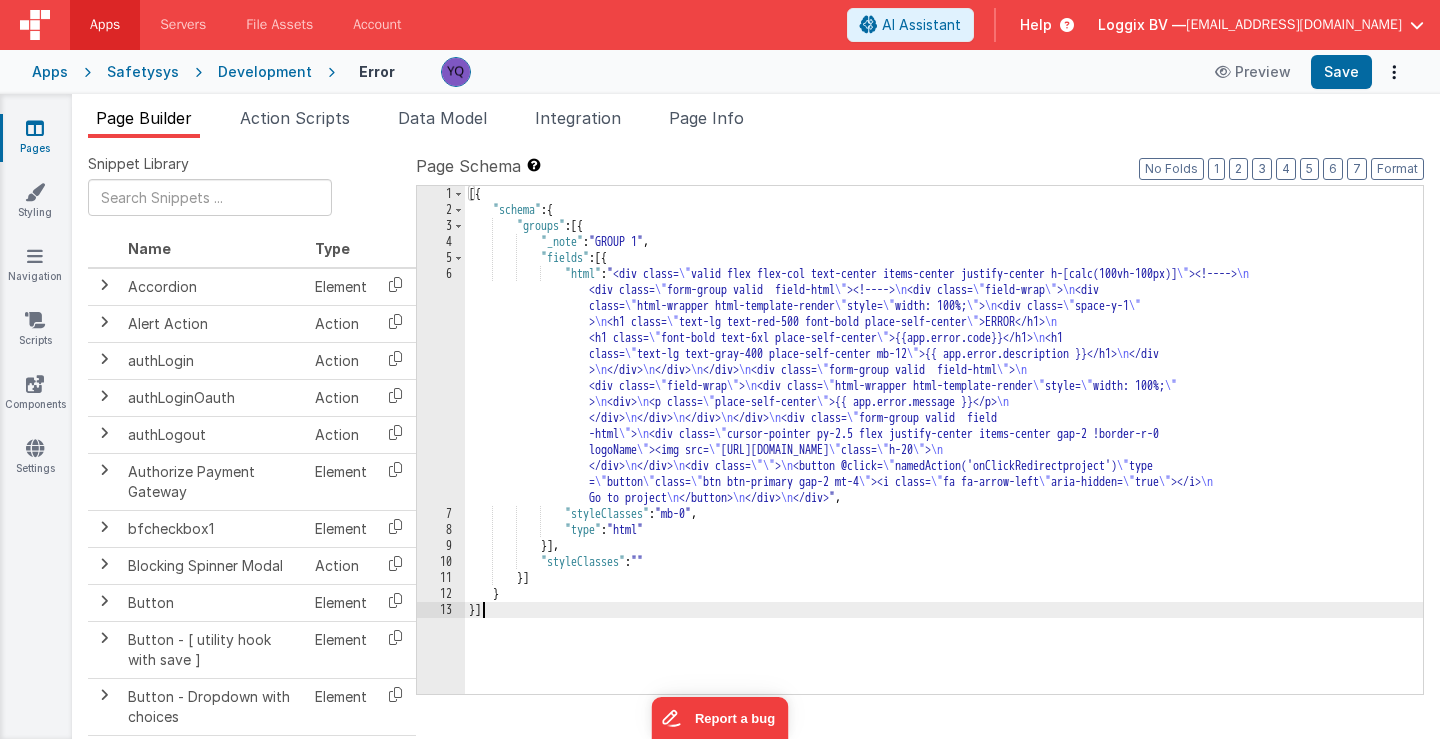 click on "5" at bounding box center [441, 258] 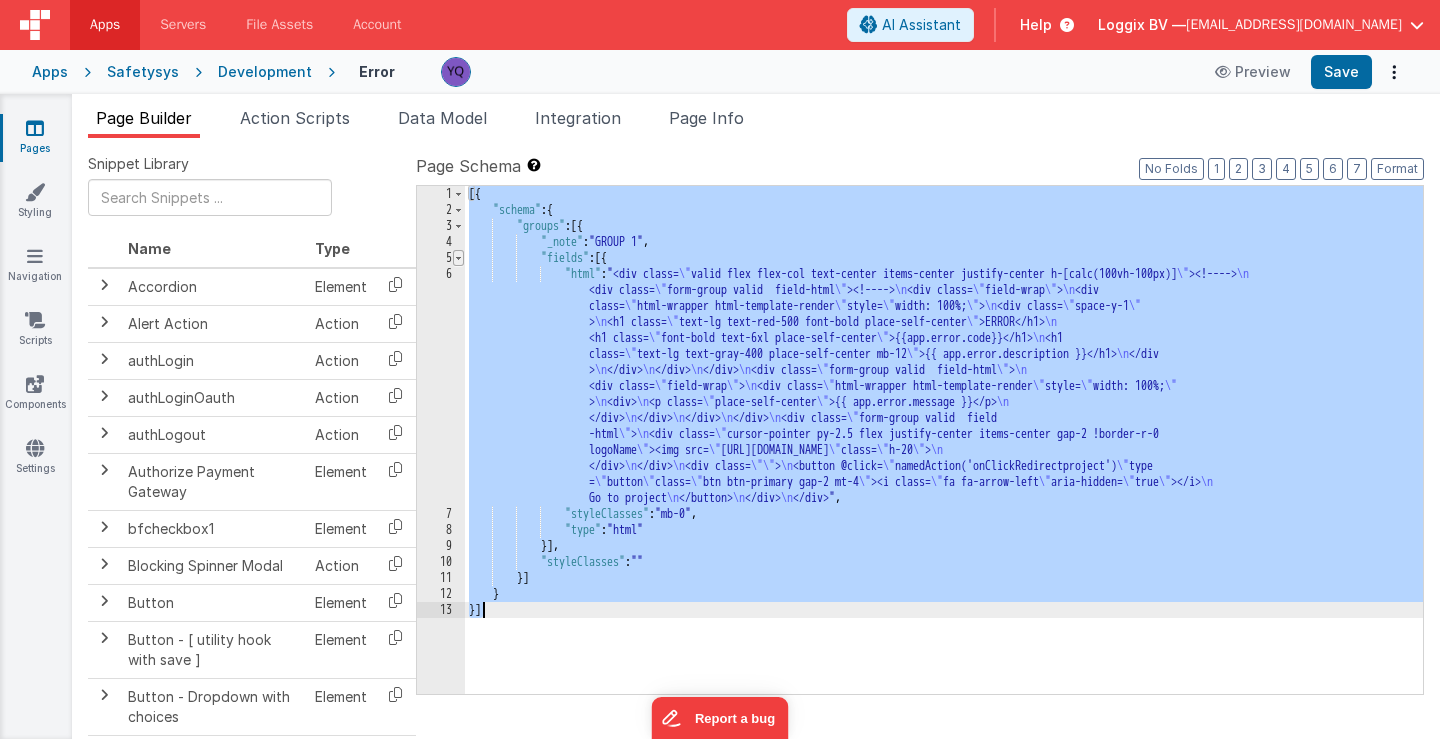 click at bounding box center (458, 258) 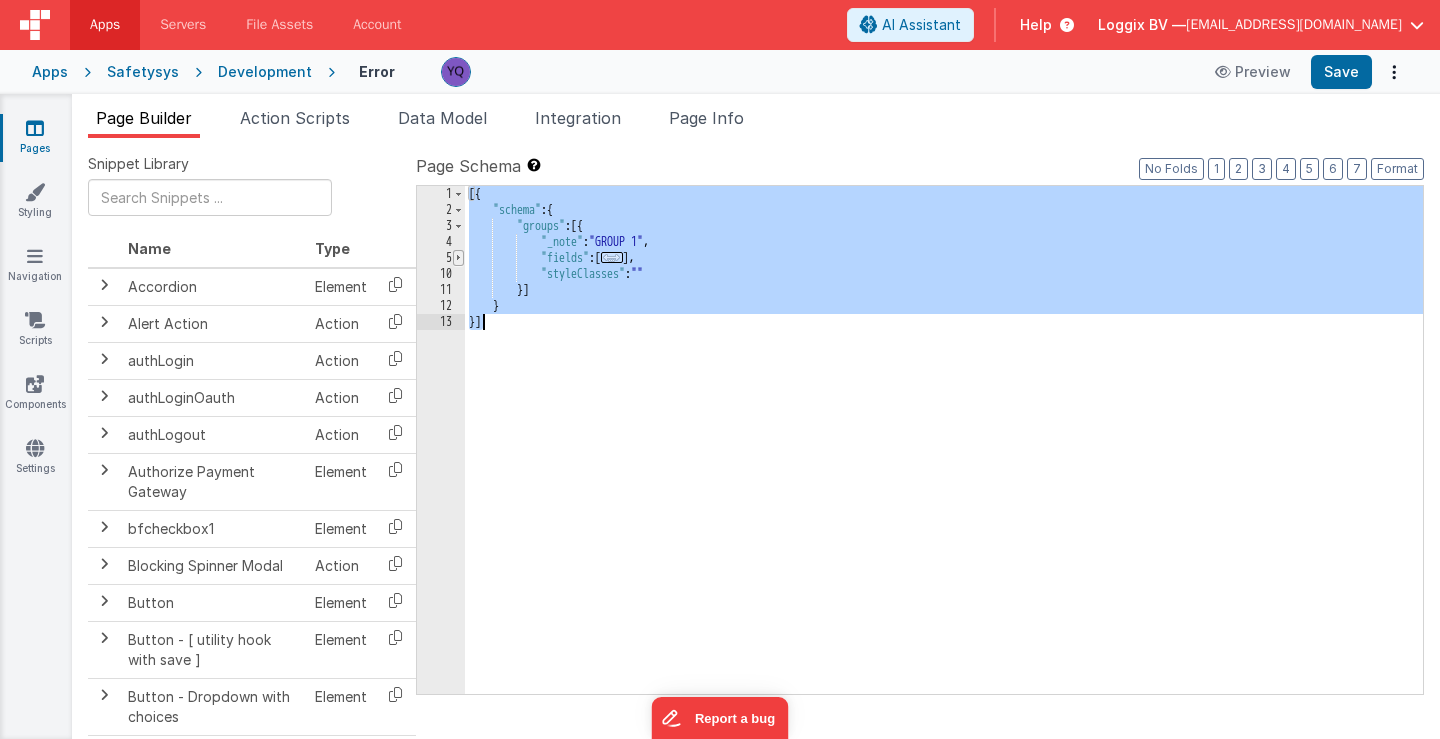click at bounding box center [458, 258] 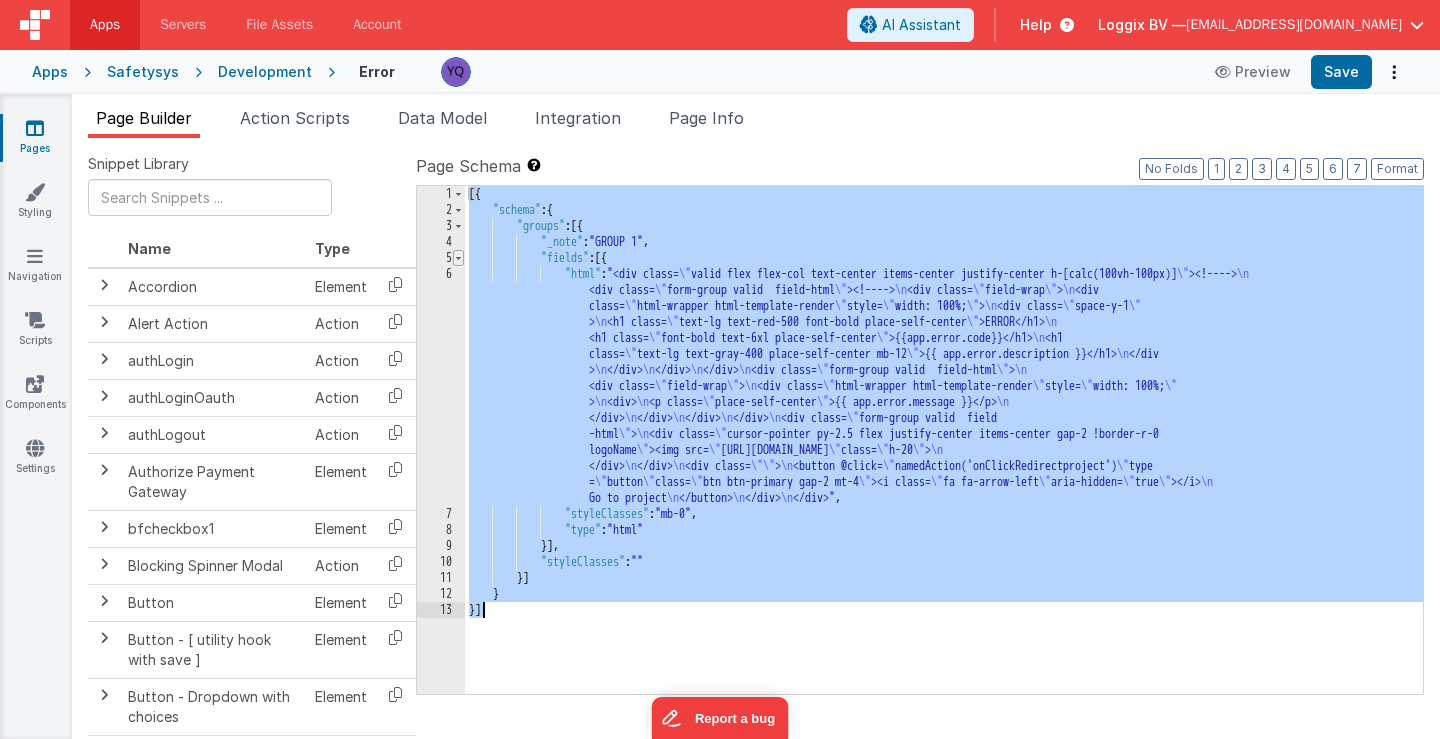 click at bounding box center (458, 258) 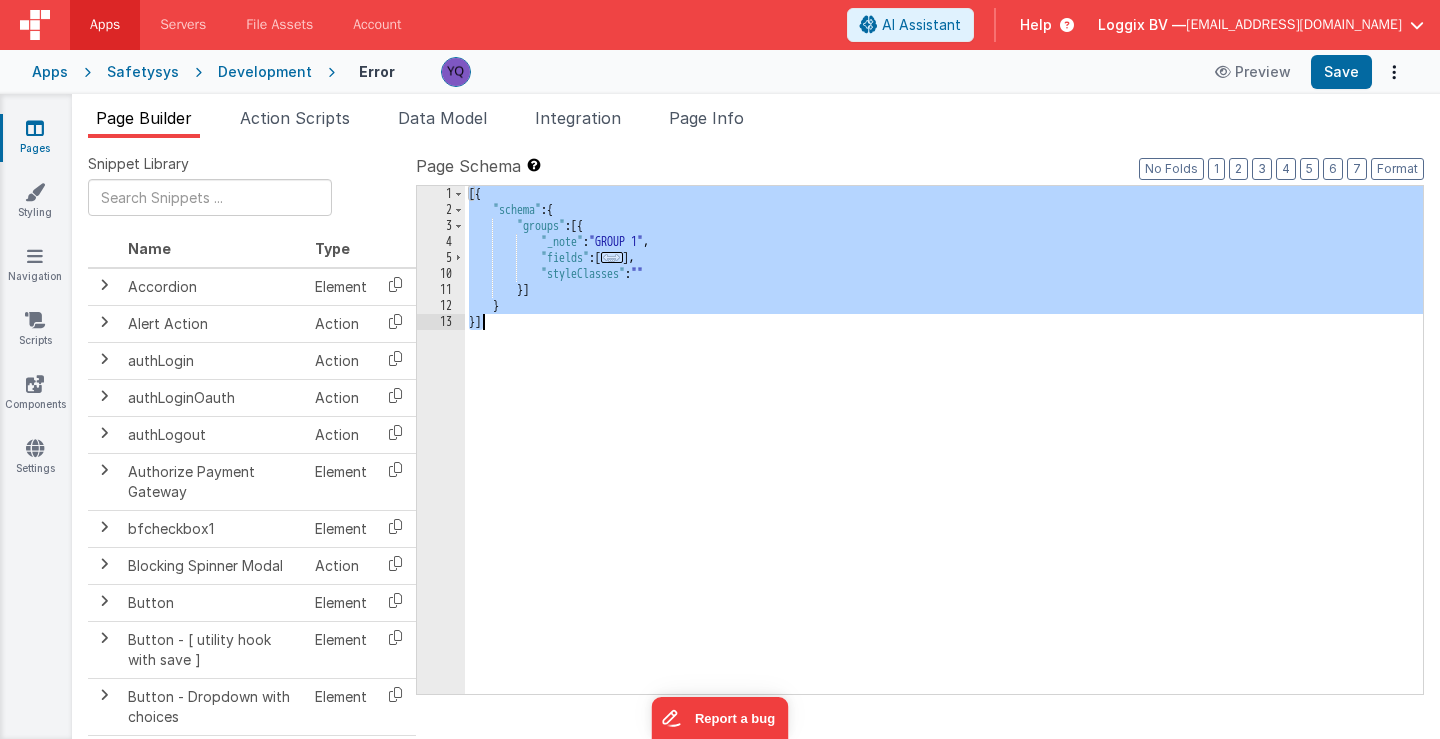 click on "5" at bounding box center [441, 258] 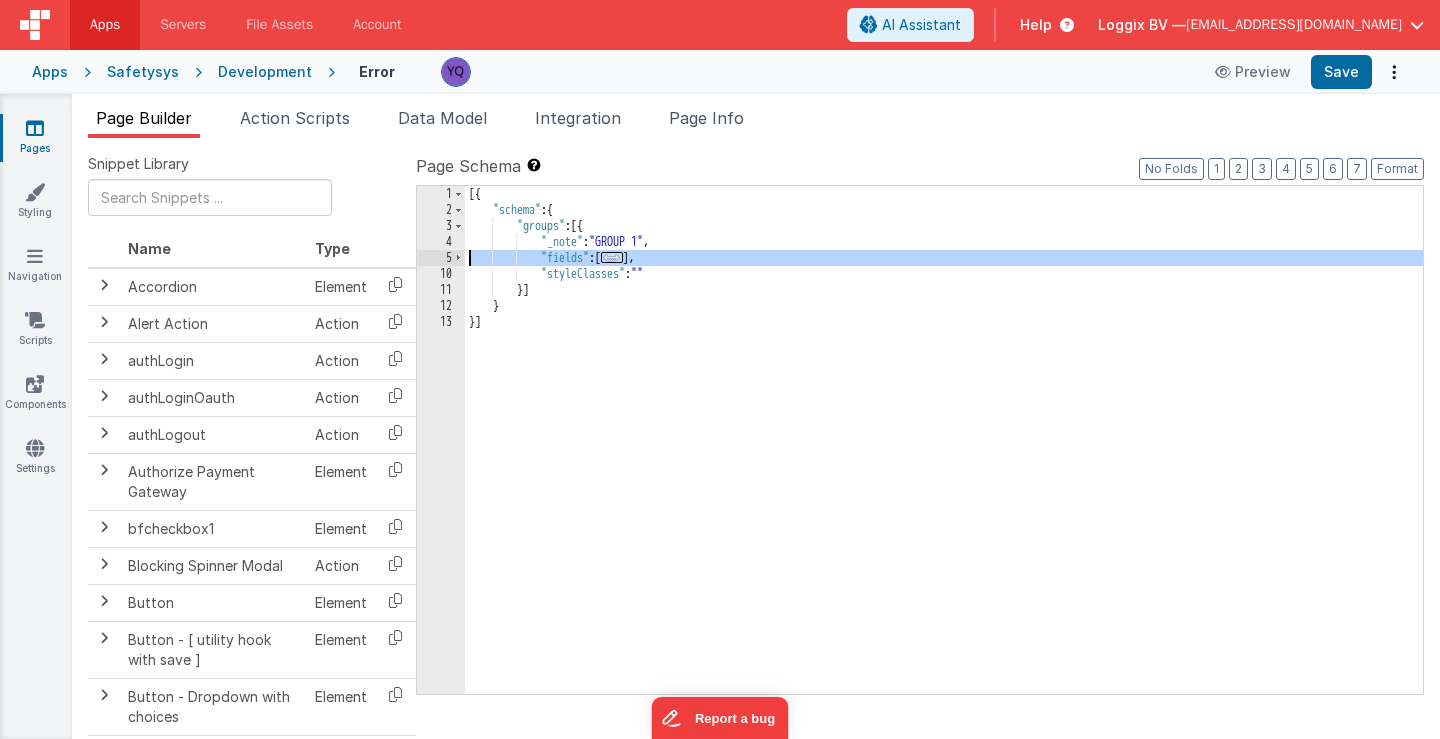 click on "5" at bounding box center [441, 258] 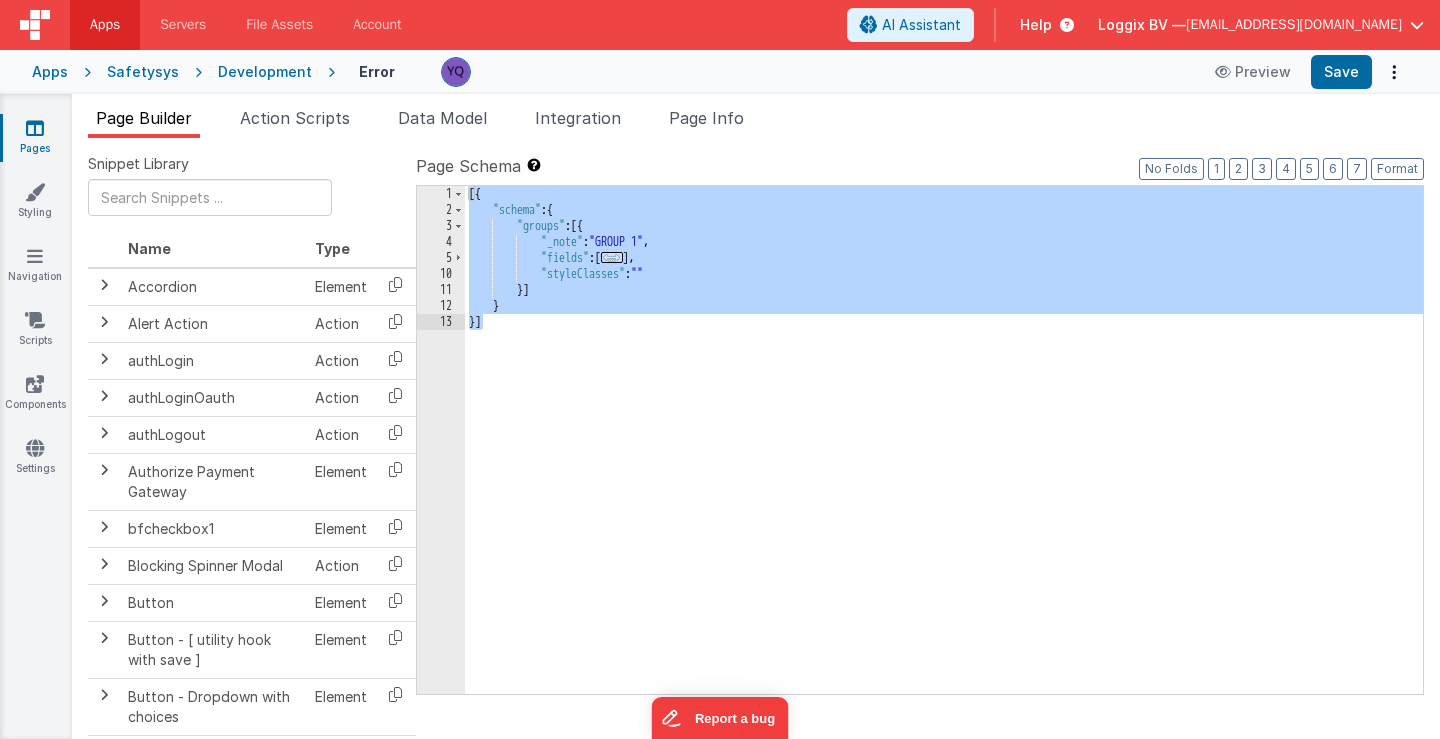 click on "5" at bounding box center [441, 258] 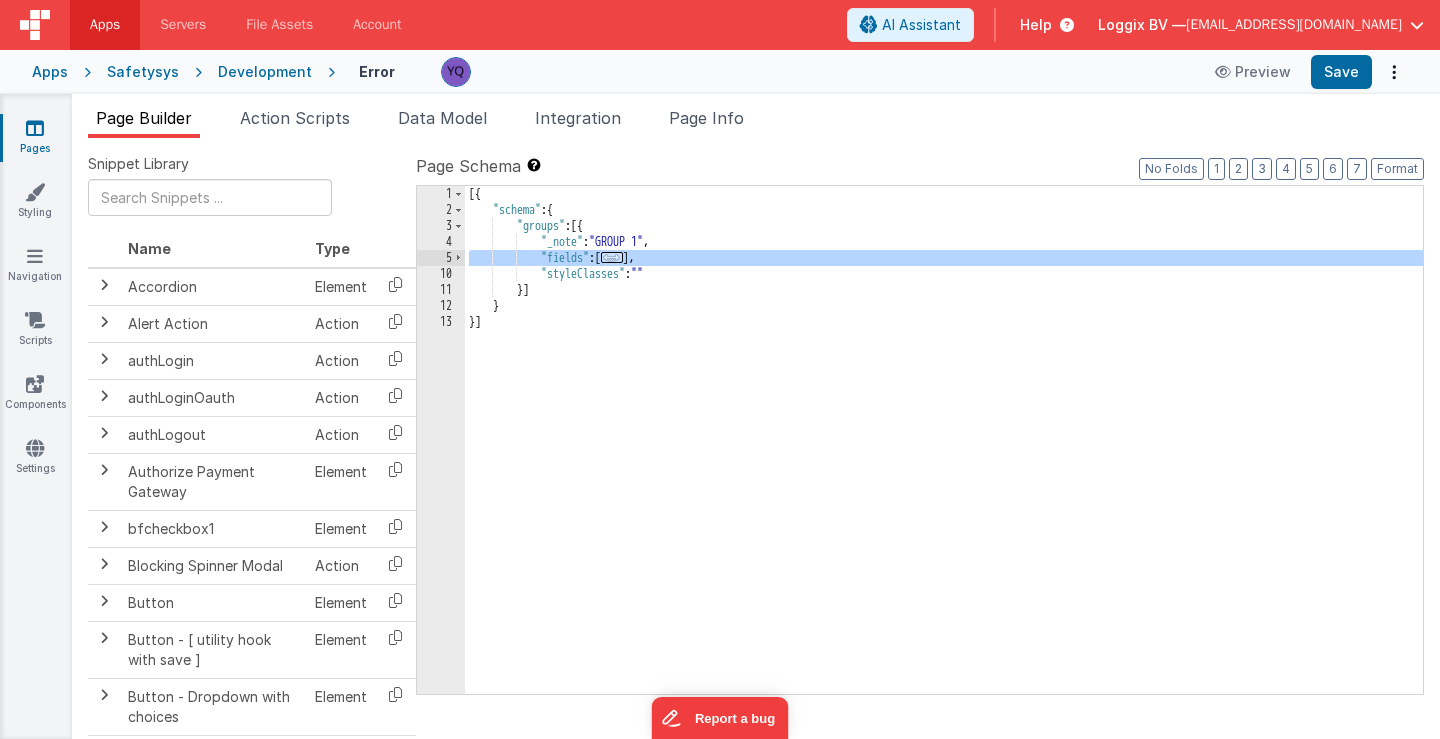 click on "[{      "schema" :  {           "groups" :  [{                "_note" :  "GROUP 1" ,                "fields" :  [ ... ] ,                "styleClasses" :  ""           }]      } }]" at bounding box center [944, 456] 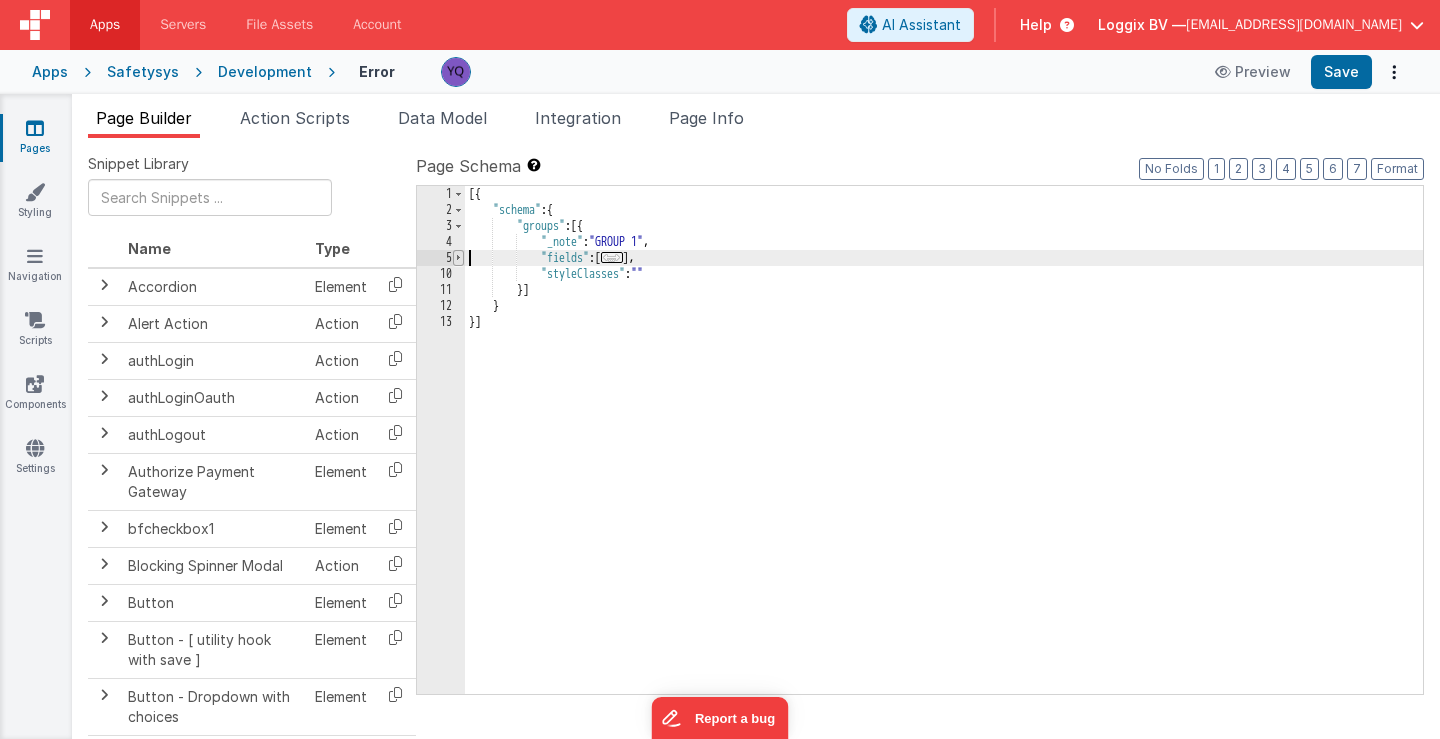 click at bounding box center [458, 258] 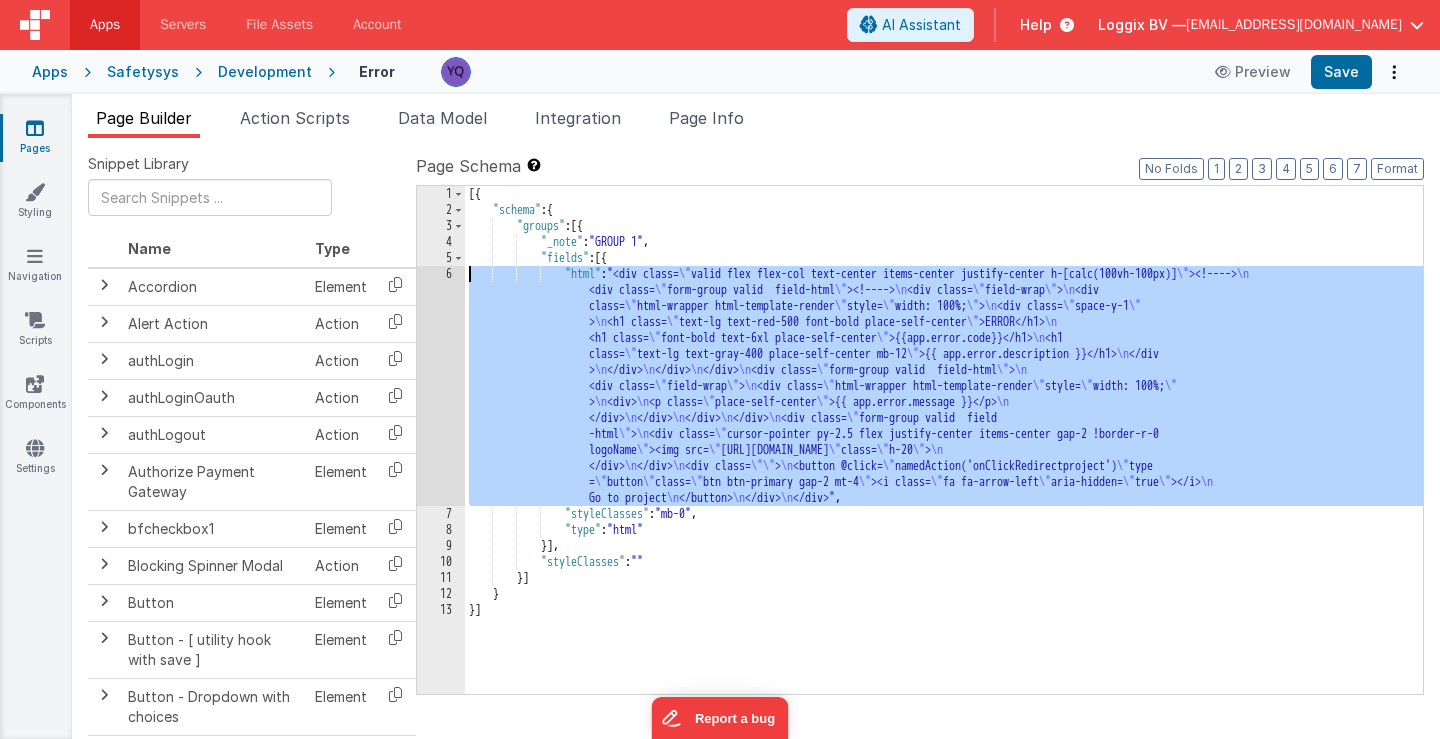 click on "6" at bounding box center [441, 386] 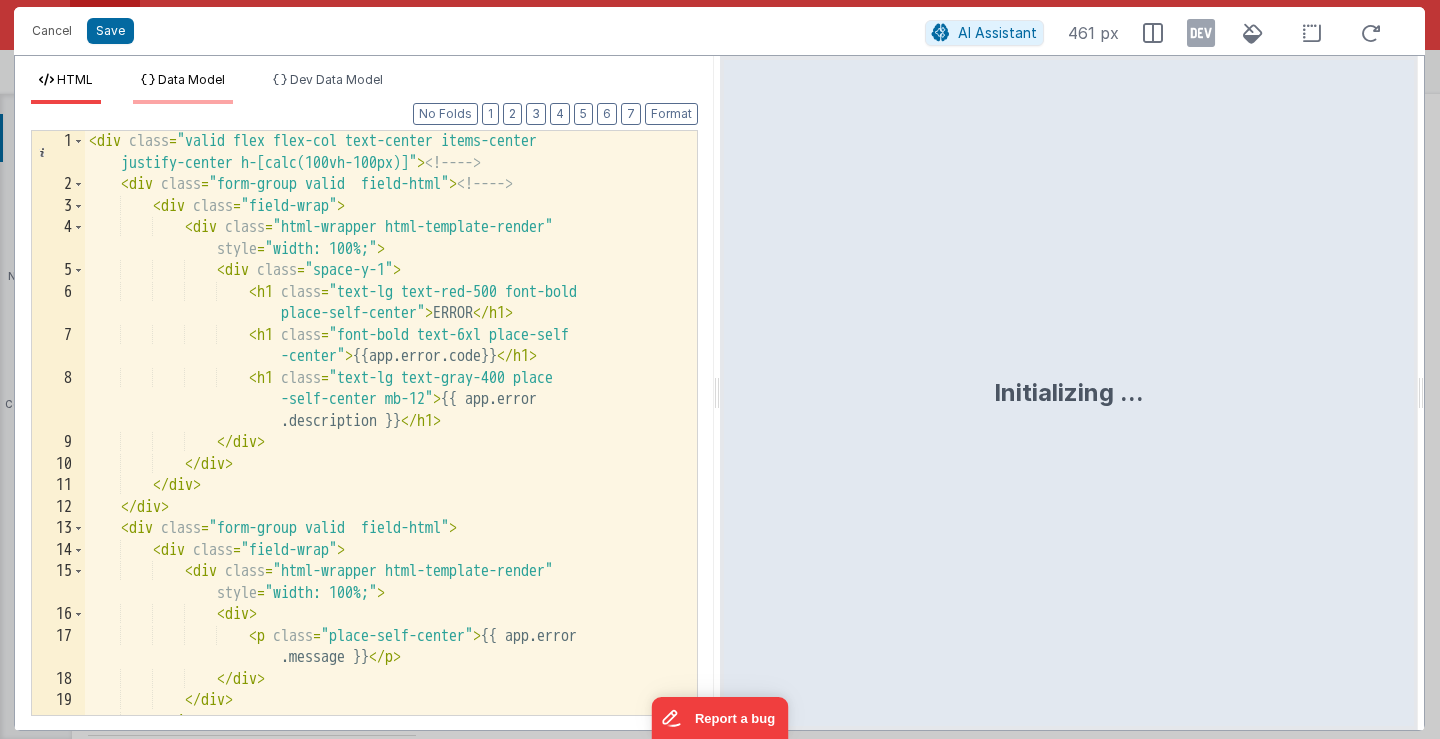 click on "Data Model" at bounding box center [191, 79] 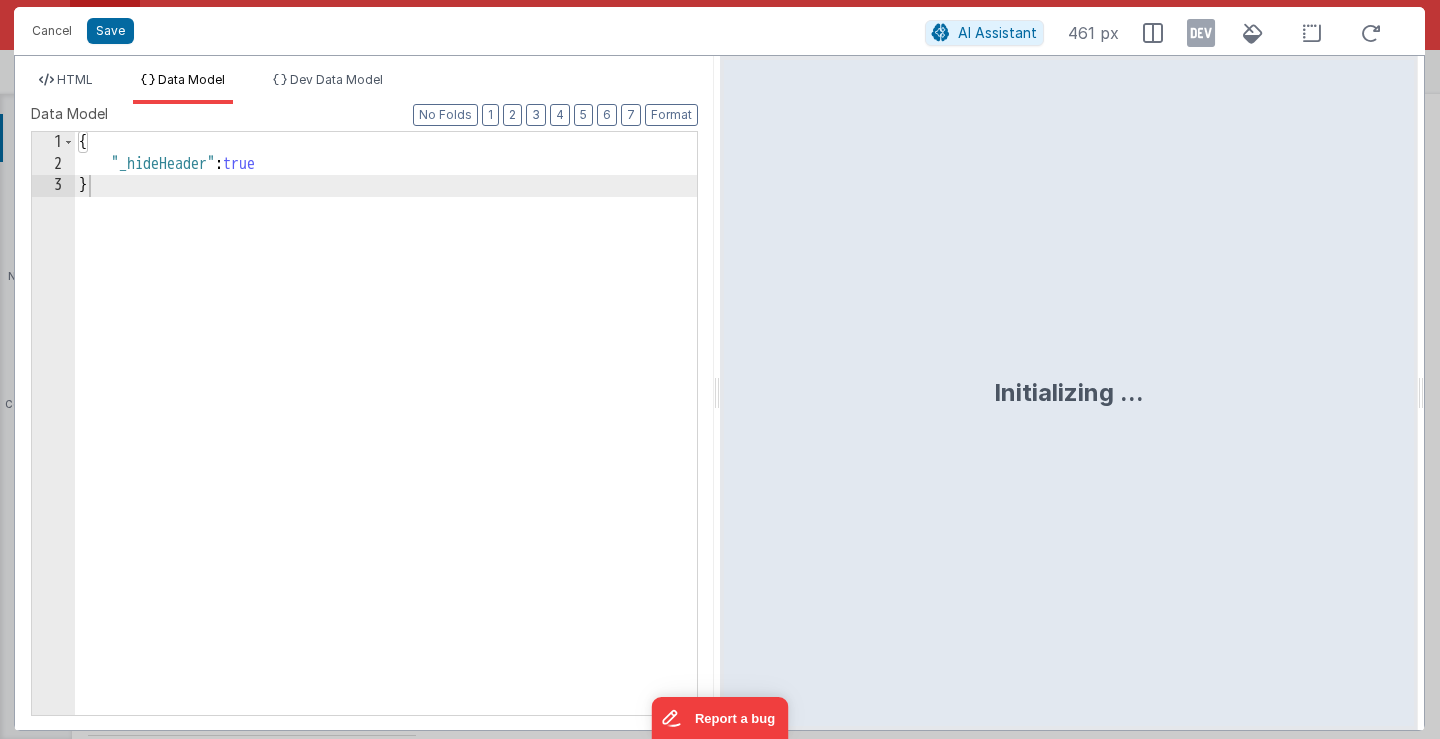 click on "HTML
Data Model
Dev Data Model
Format
7
6
5
4
3
2
1
No Folds
1 2 3 4 5 6 7 8 9 10 11 12 13 14 15 16 17 18 19 20 21 < div   class = "valid flex flex-col text-center items-center       justify-center h-[calc(100vh-100px)]" > <!-- -->      < div   class = "form-group valid  field-html" > <!-- -->           < div   class = "field-wrap" >                < div   class = "html-wrapper html-template-render"                    style = "width: 100%;" >                     < div   class = "space-y-1" >                          < h1   class = "text-lg text-red-500 font-bold                           place-self-center" > ERROR" at bounding box center [364, 393] 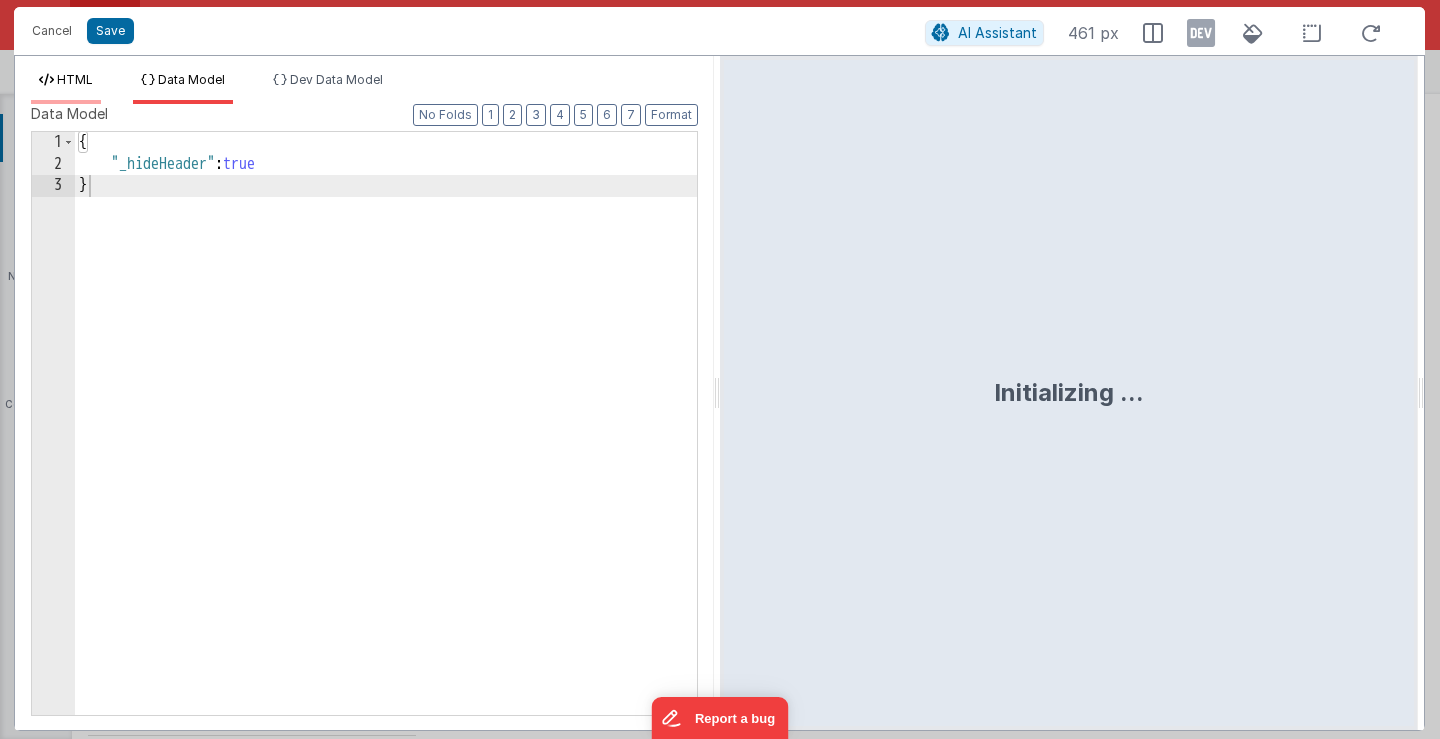 click at bounding box center (46, 80) 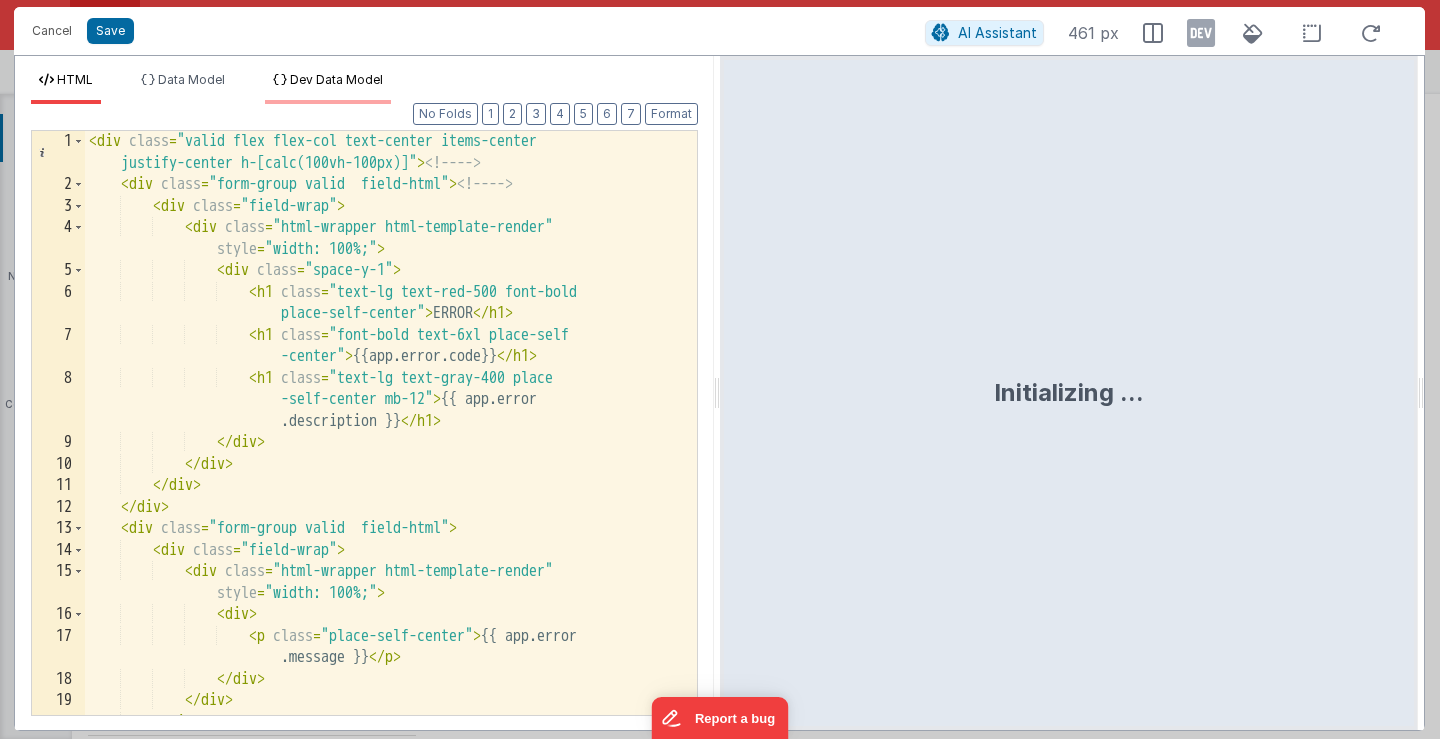 click on "Dev Data Model" at bounding box center [328, 88] 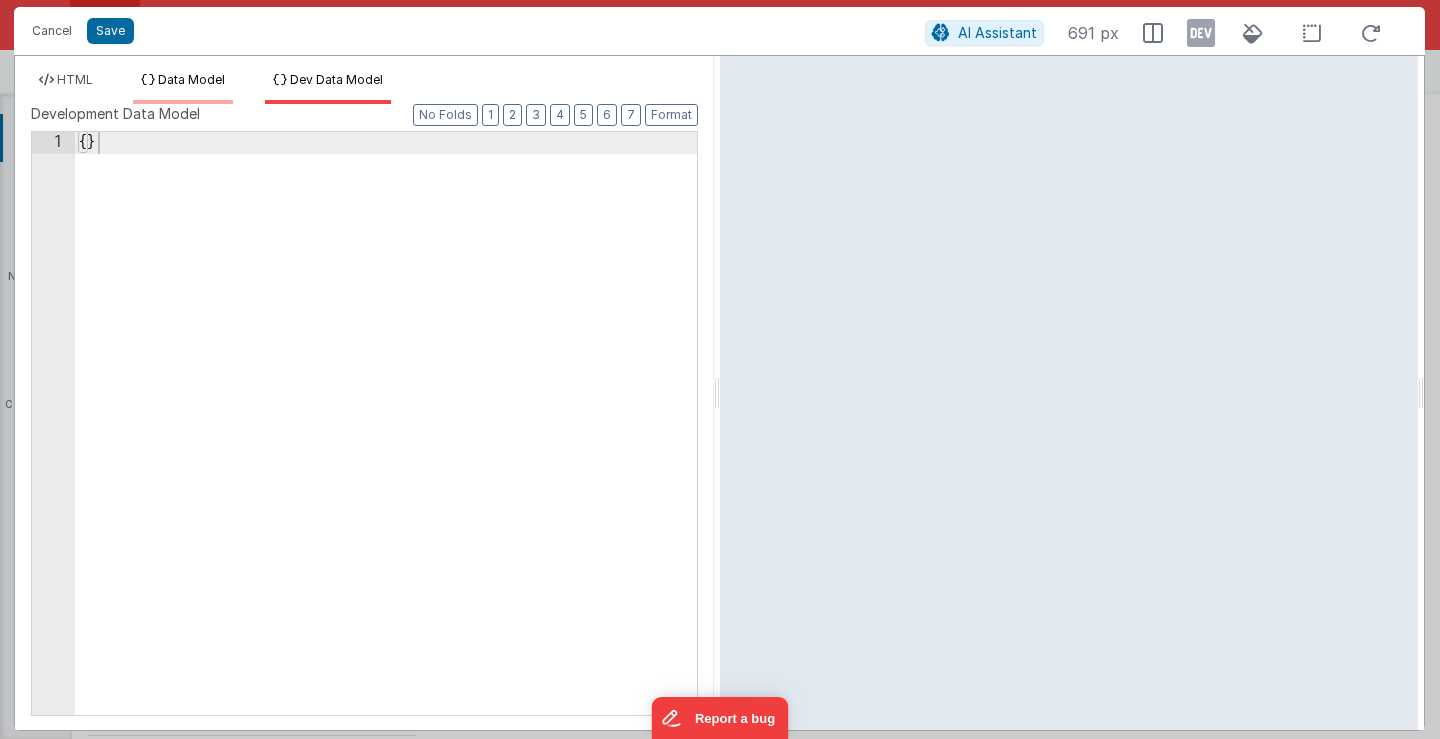 click on "Data Model" at bounding box center (191, 79) 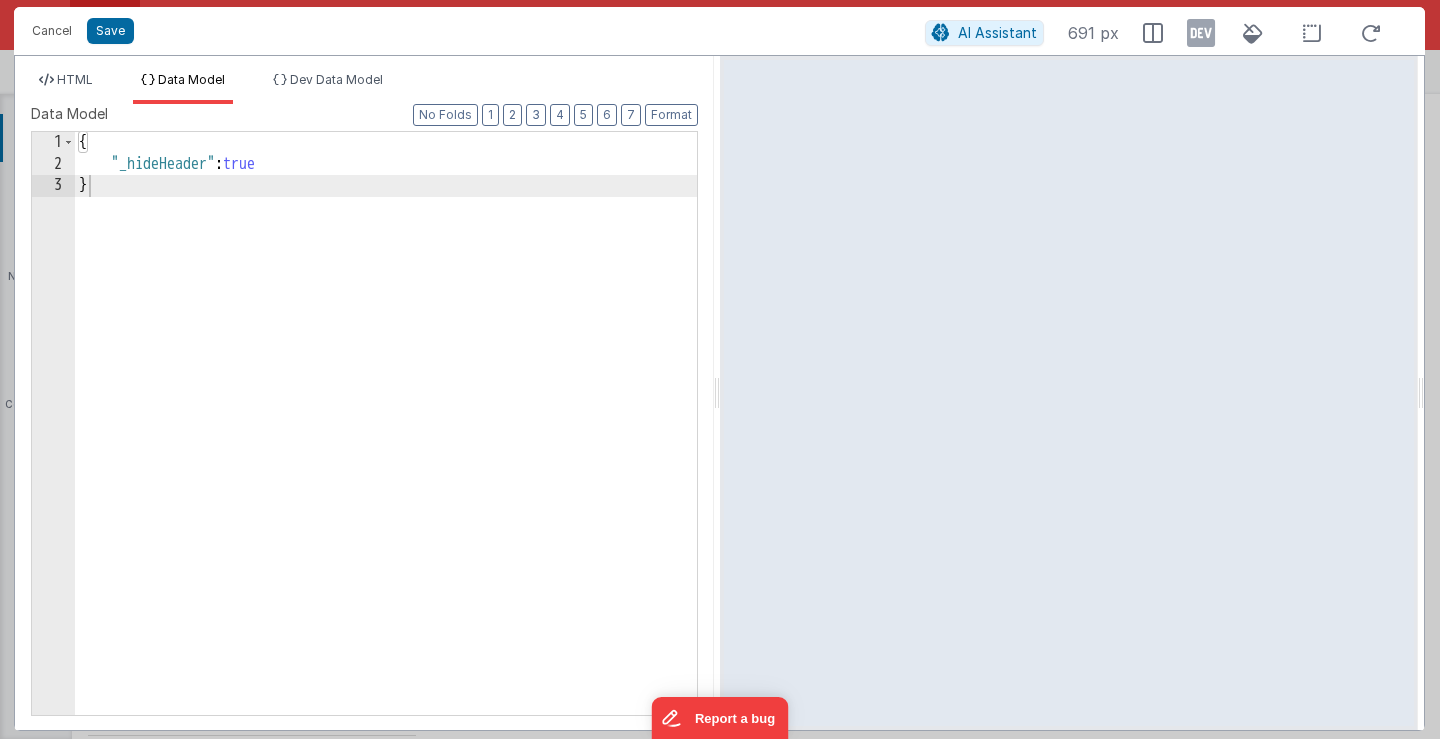 click on "Data Model" at bounding box center (191, 79) 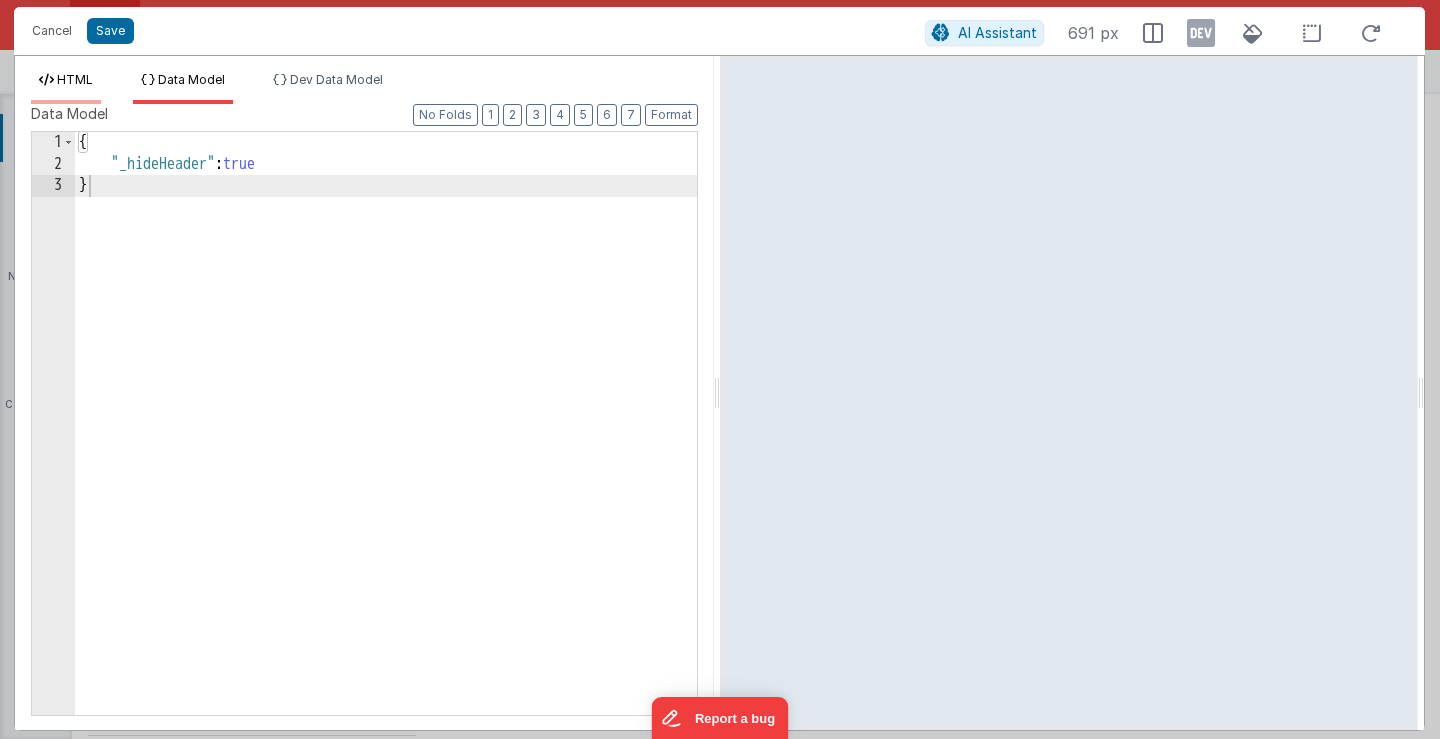 click on "HTML" at bounding box center [75, 79] 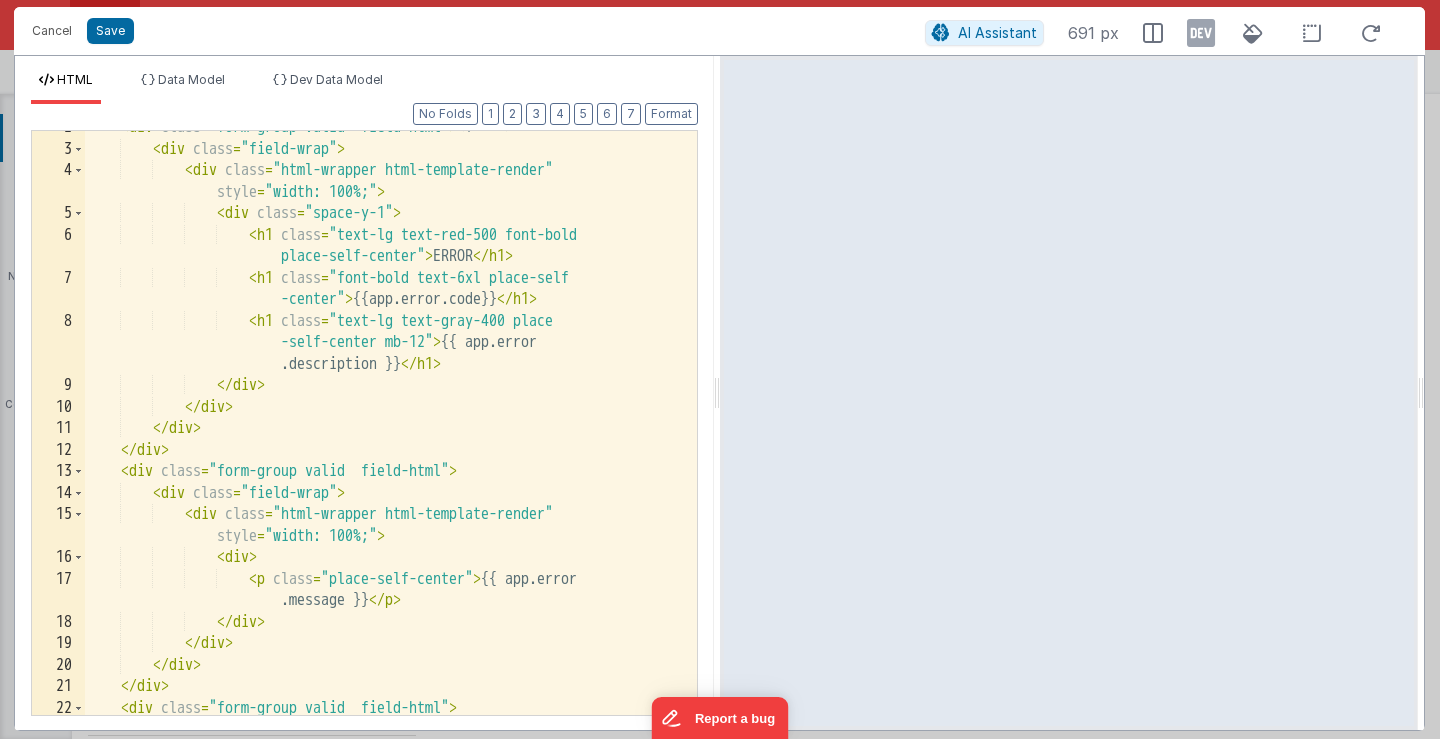 scroll, scrollTop: 383, scrollLeft: 0, axis: vertical 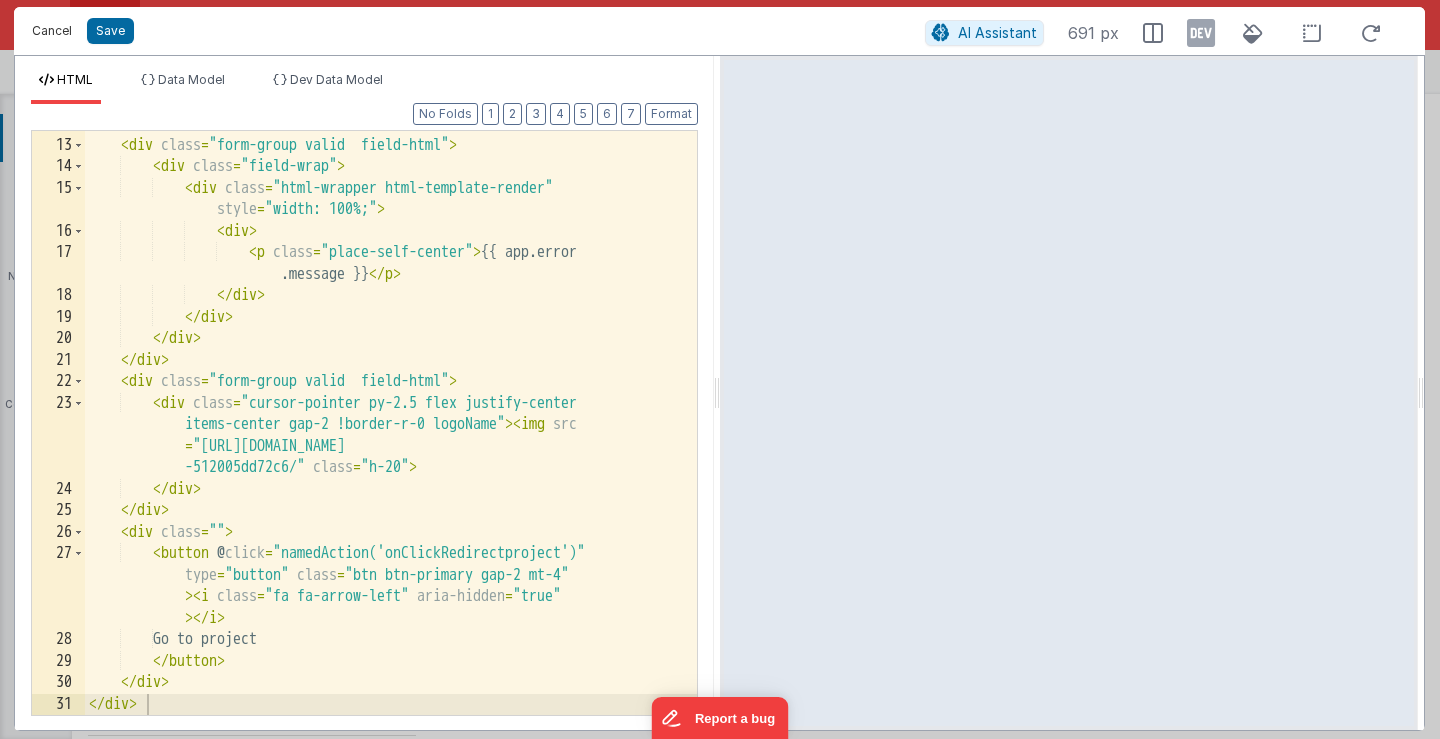 click on "Cancel" at bounding box center [52, 31] 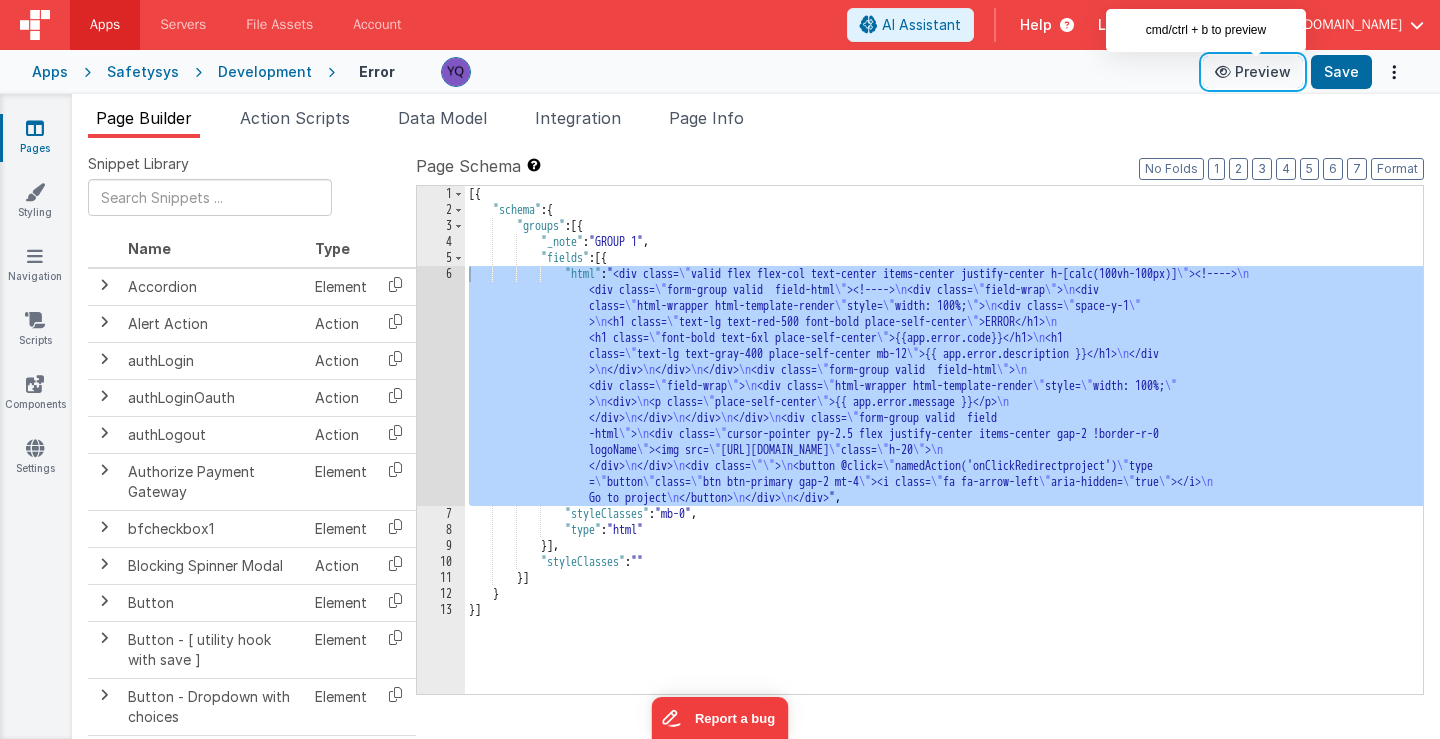 click on "Preview" at bounding box center [1253, 72] 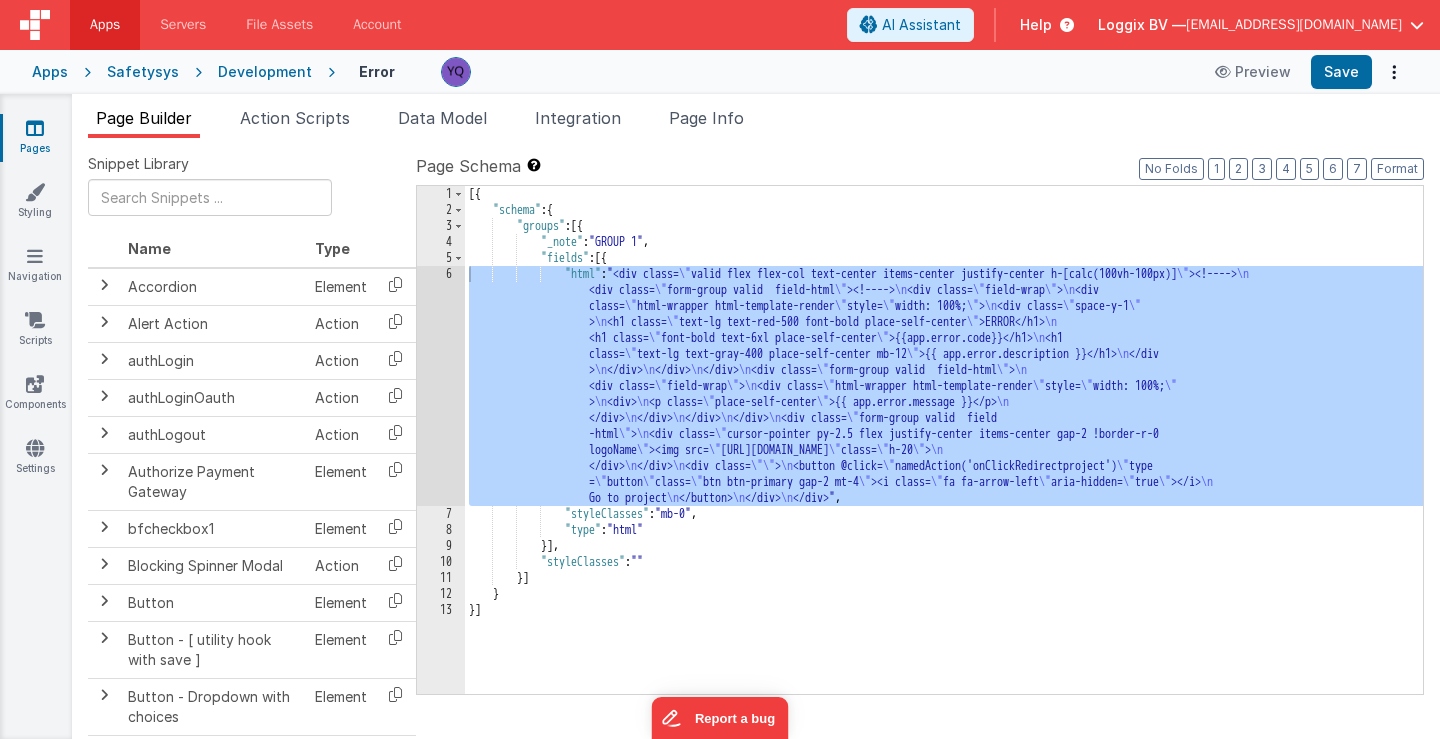 click on "Apps" at bounding box center (50, 72) 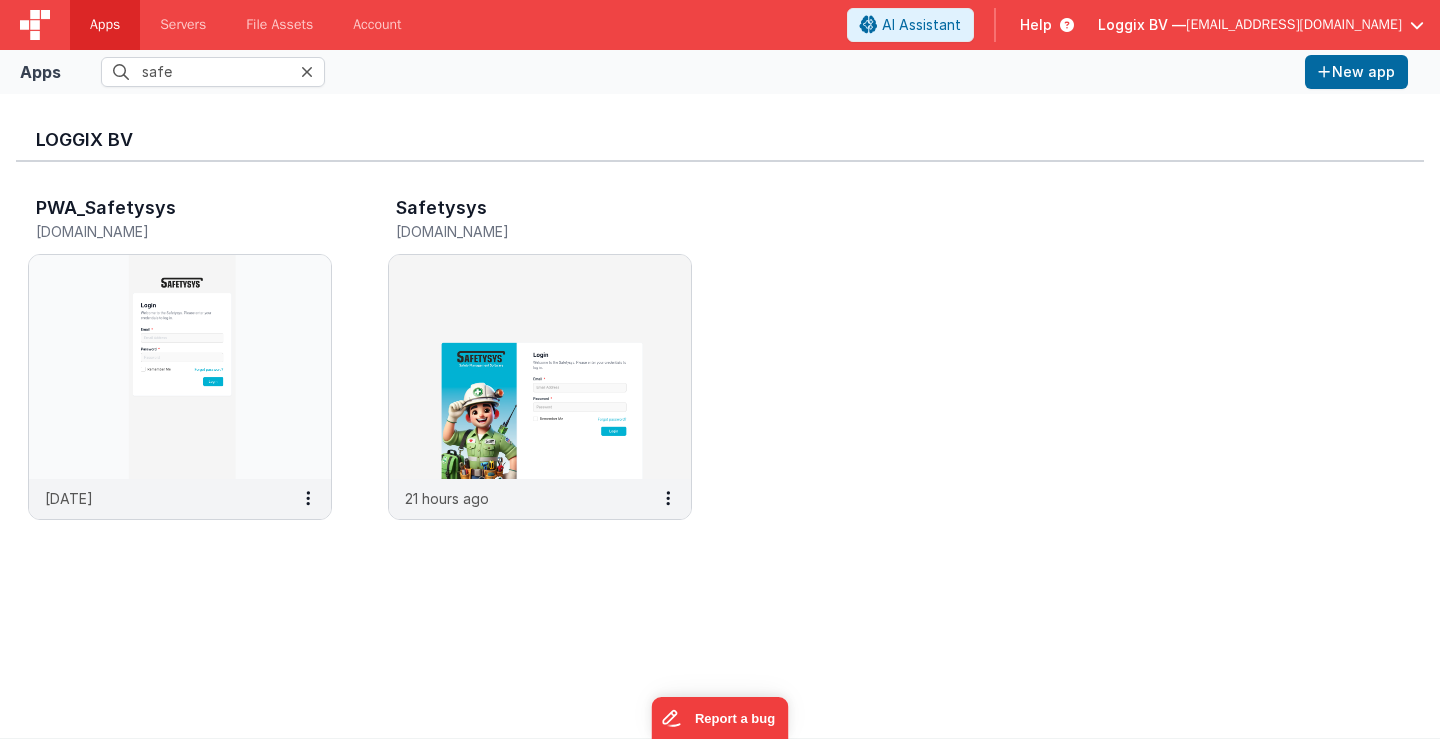 click at bounding box center [307, 72] 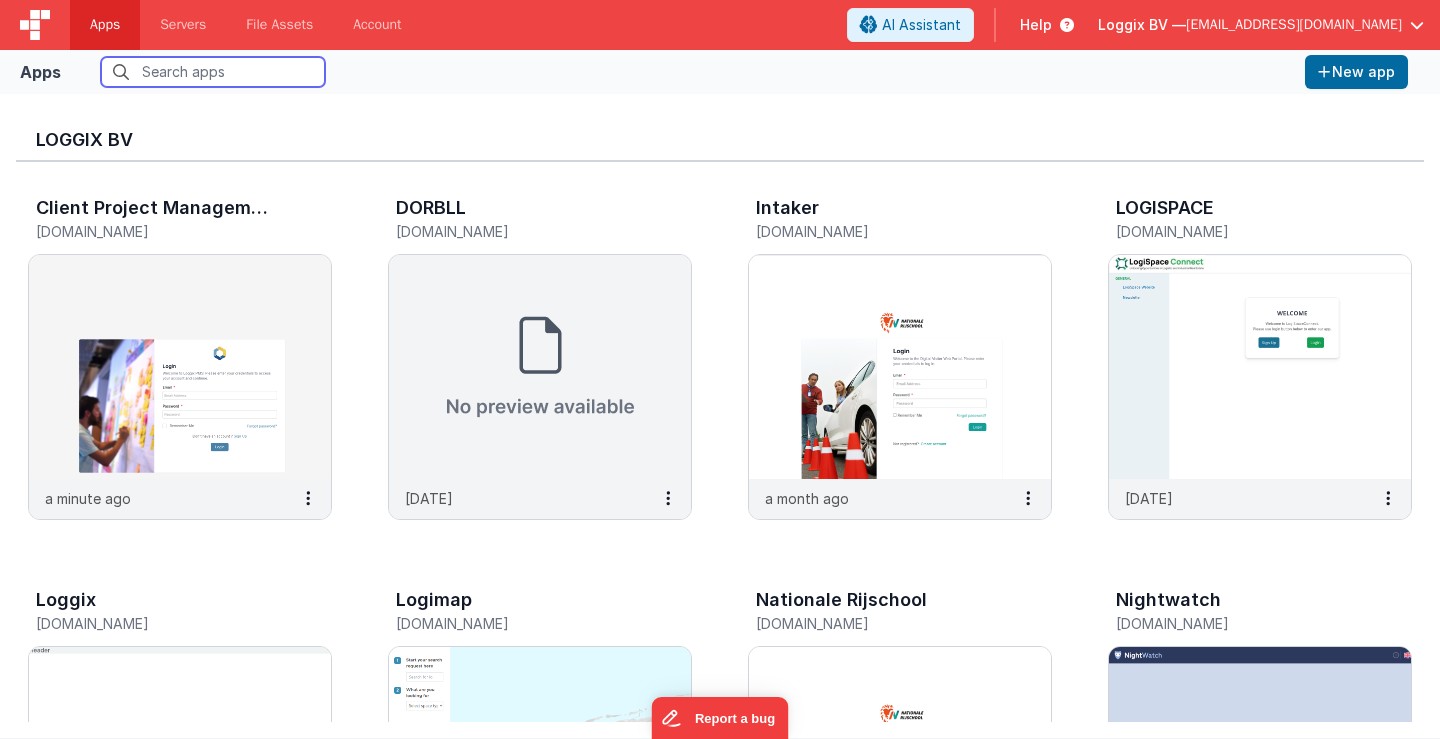 click at bounding box center [213, 72] 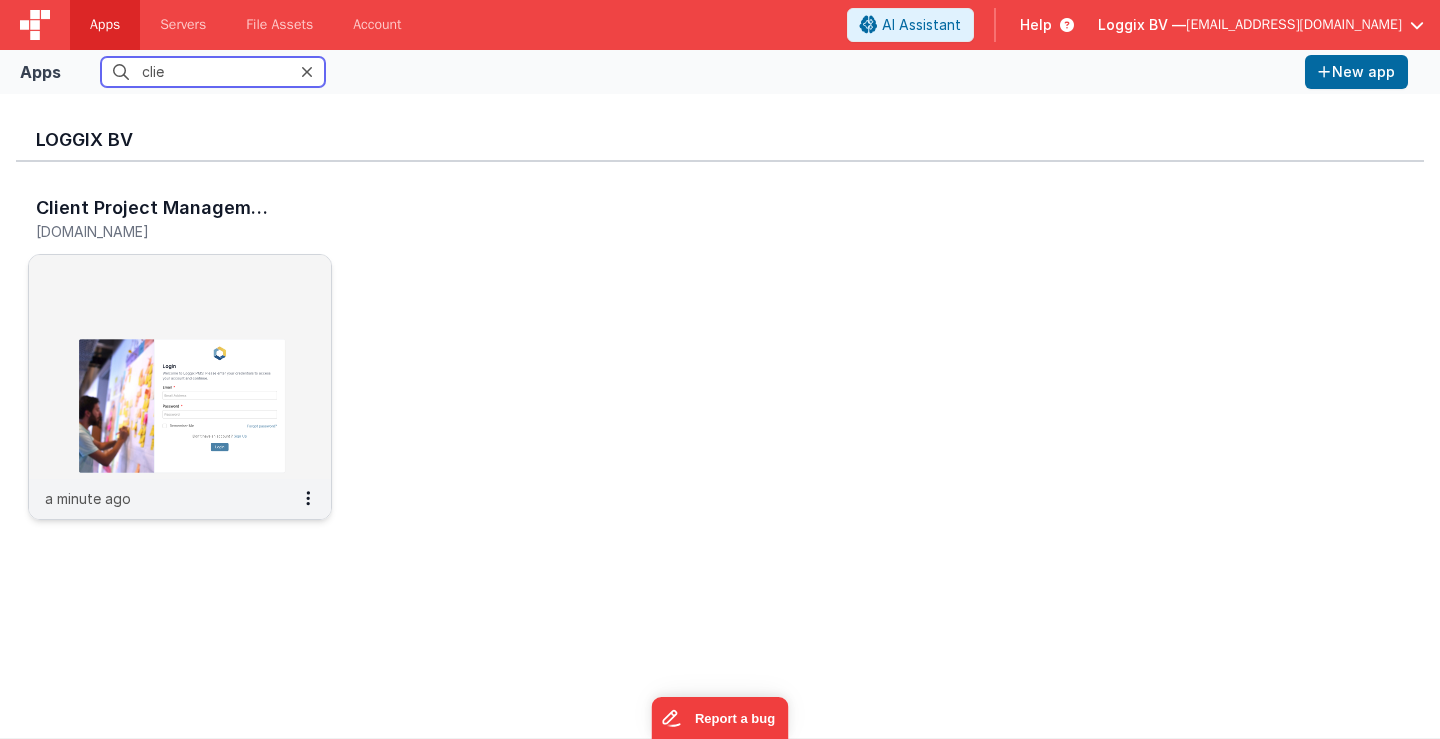 type on "clie" 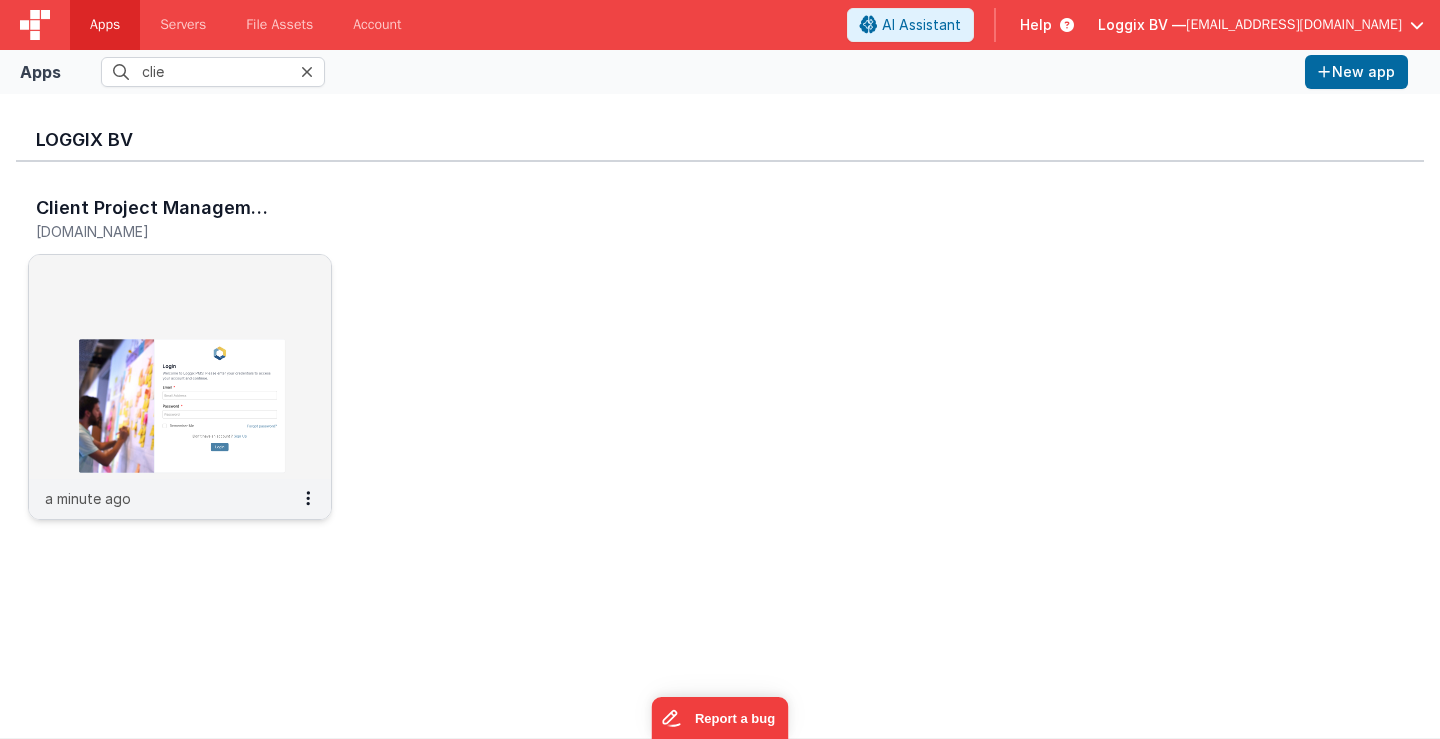 click at bounding box center [180, 367] 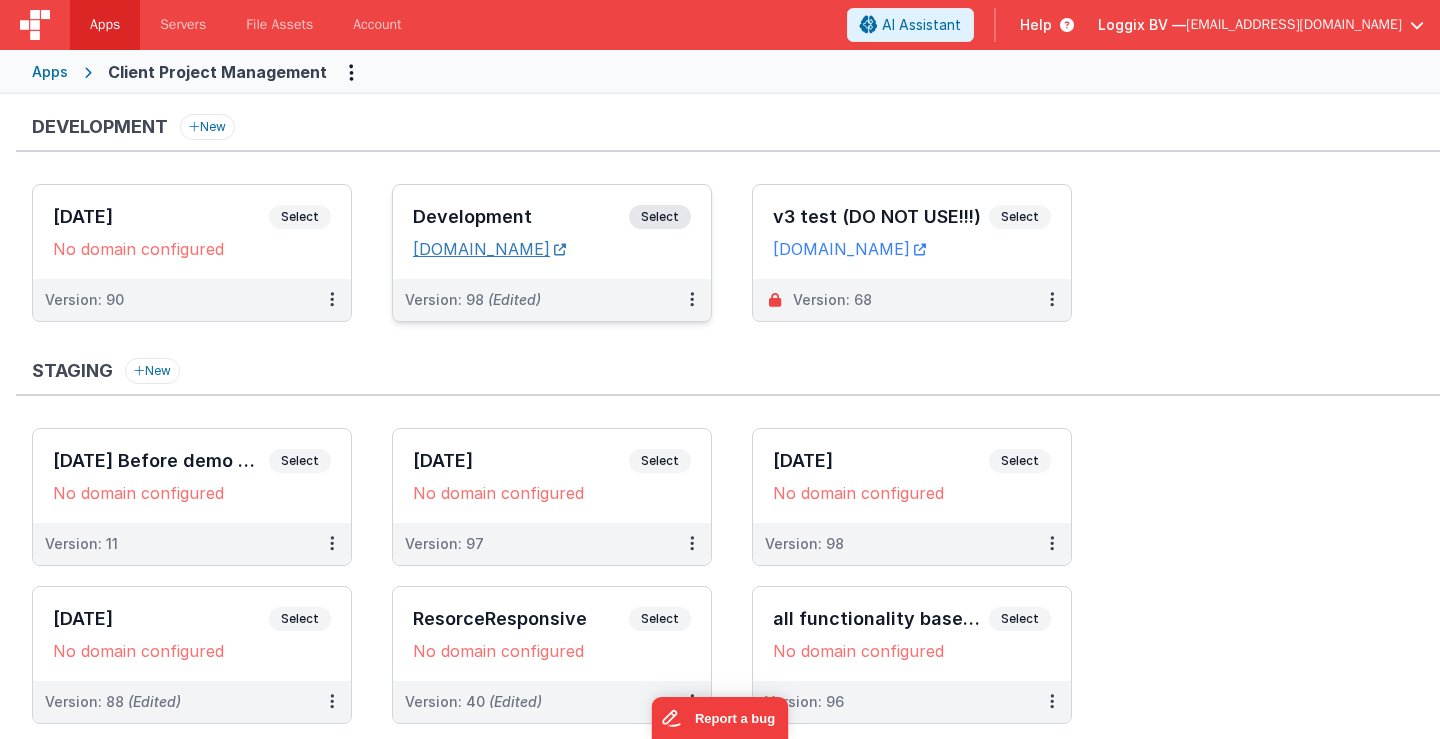 click on "[DOMAIN_NAME]" at bounding box center [489, 249] 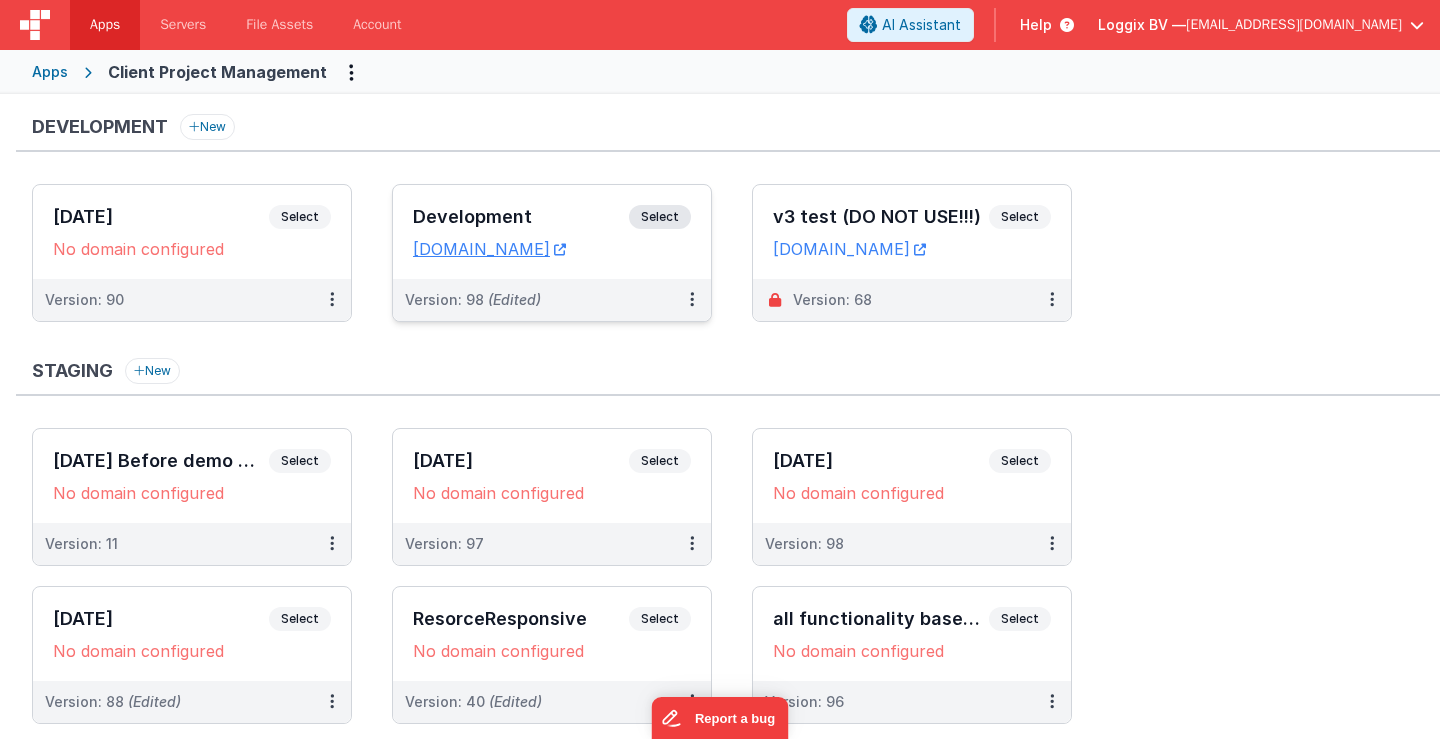 click on "Development" at bounding box center [521, 217] 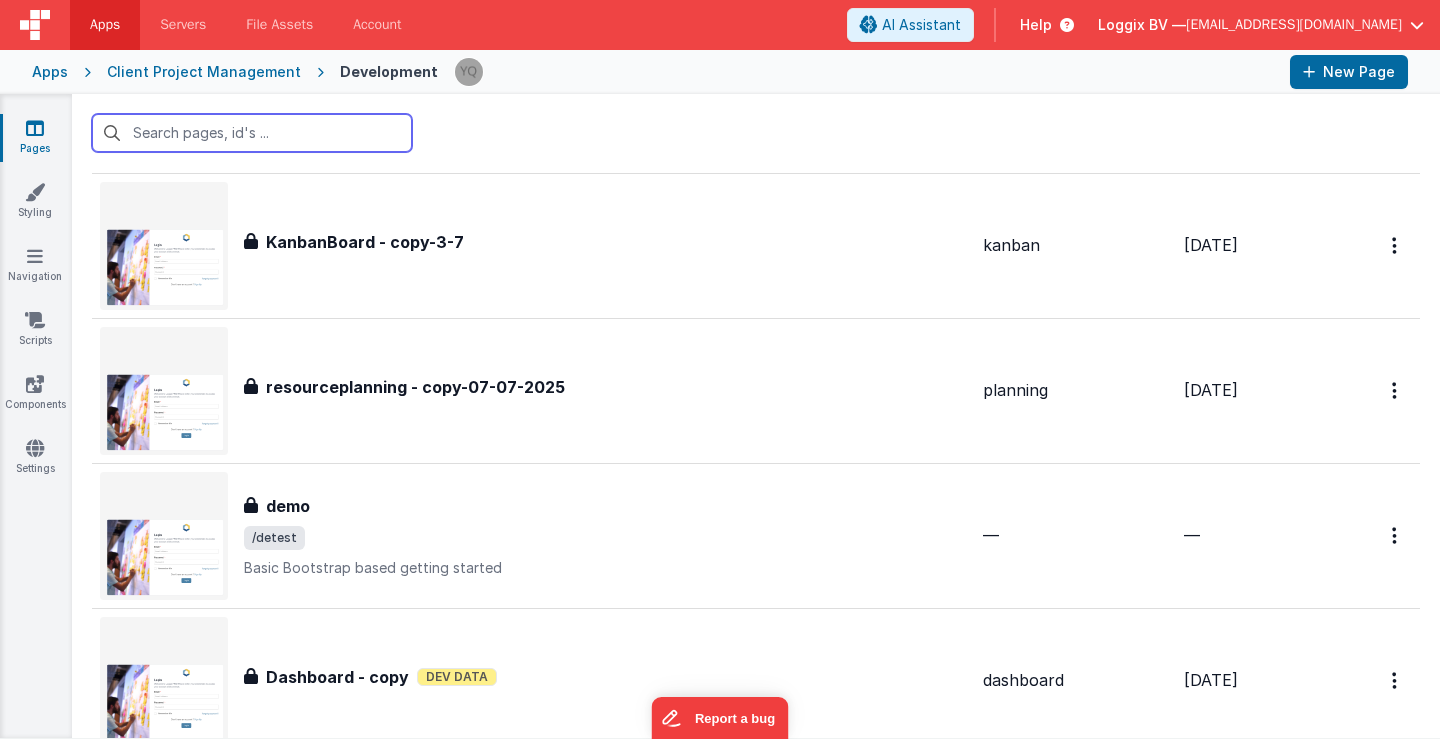 scroll, scrollTop: 12773, scrollLeft: 0, axis: vertical 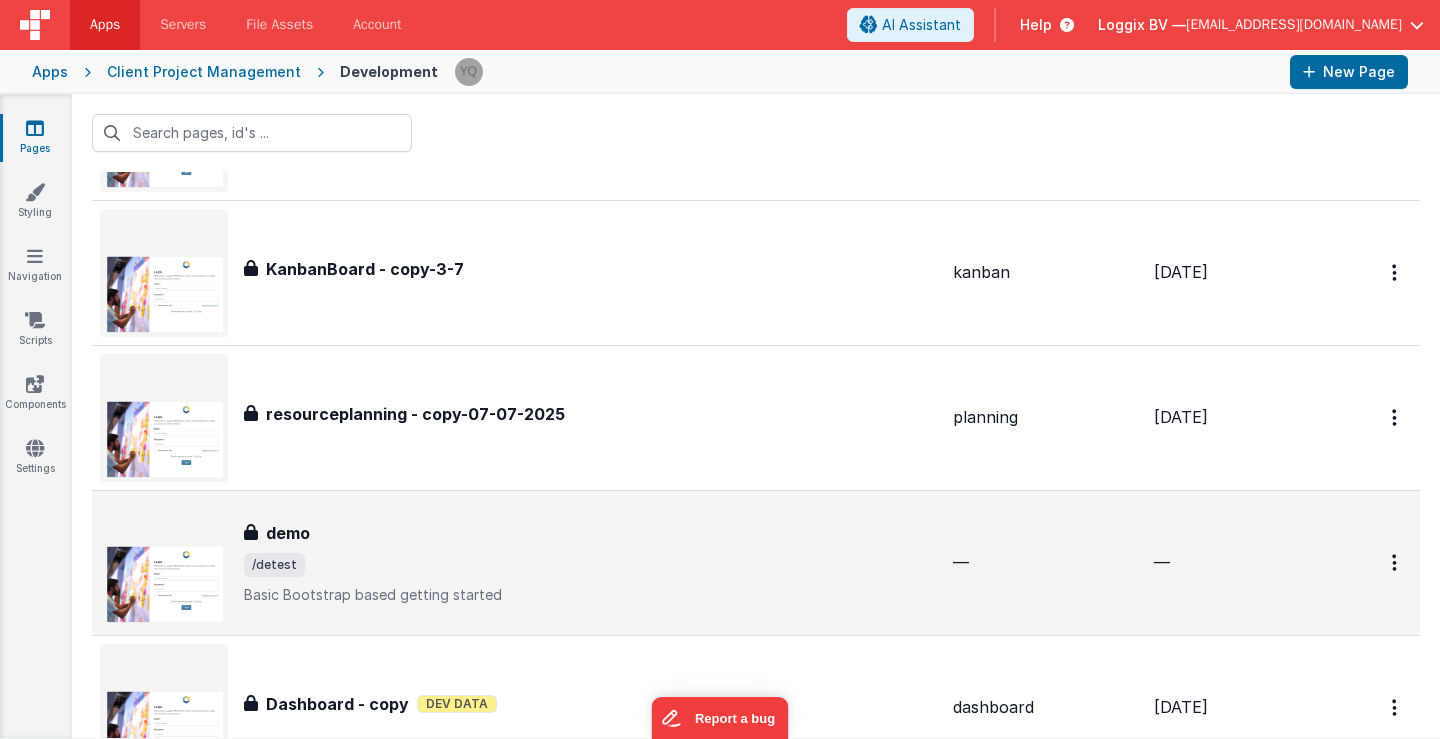 click on "/detest" at bounding box center [590, 565] 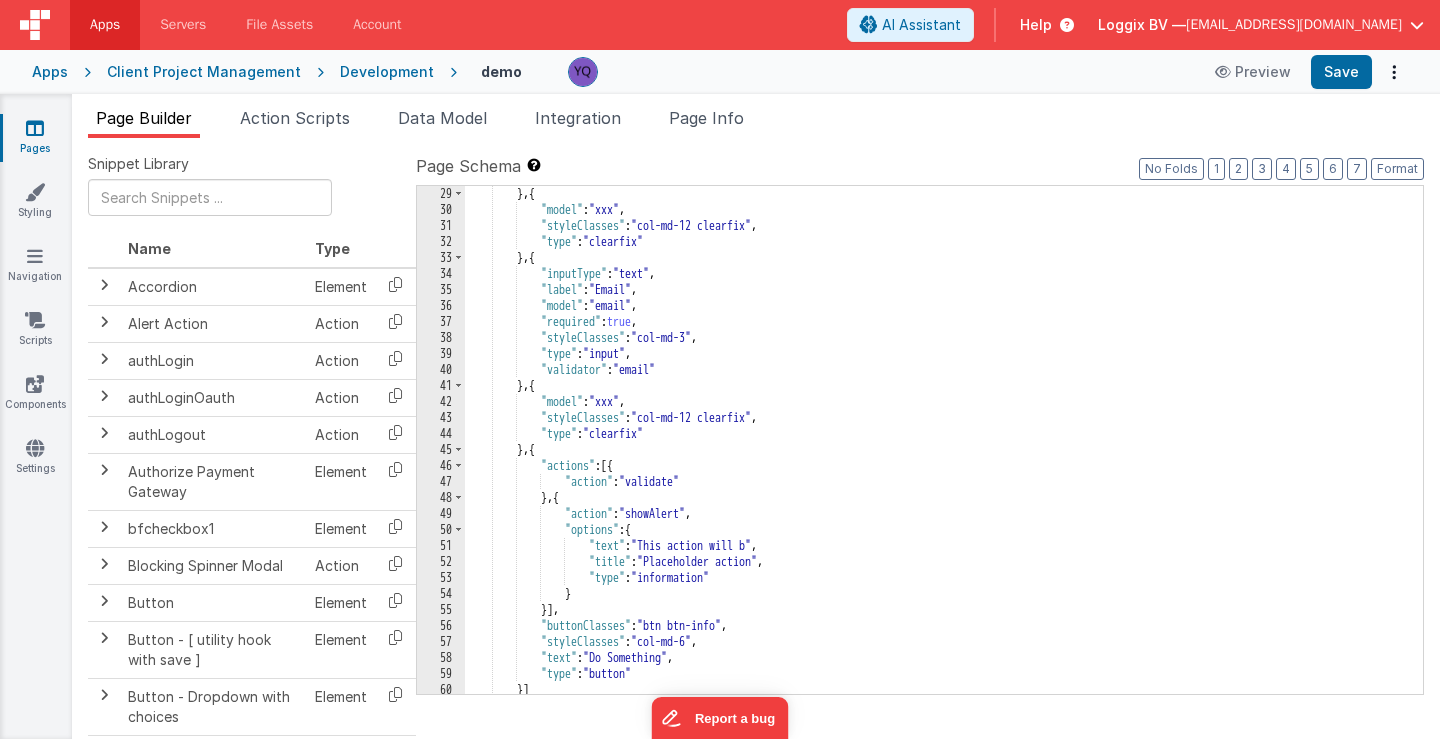 scroll, scrollTop: 0, scrollLeft: 0, axis: both 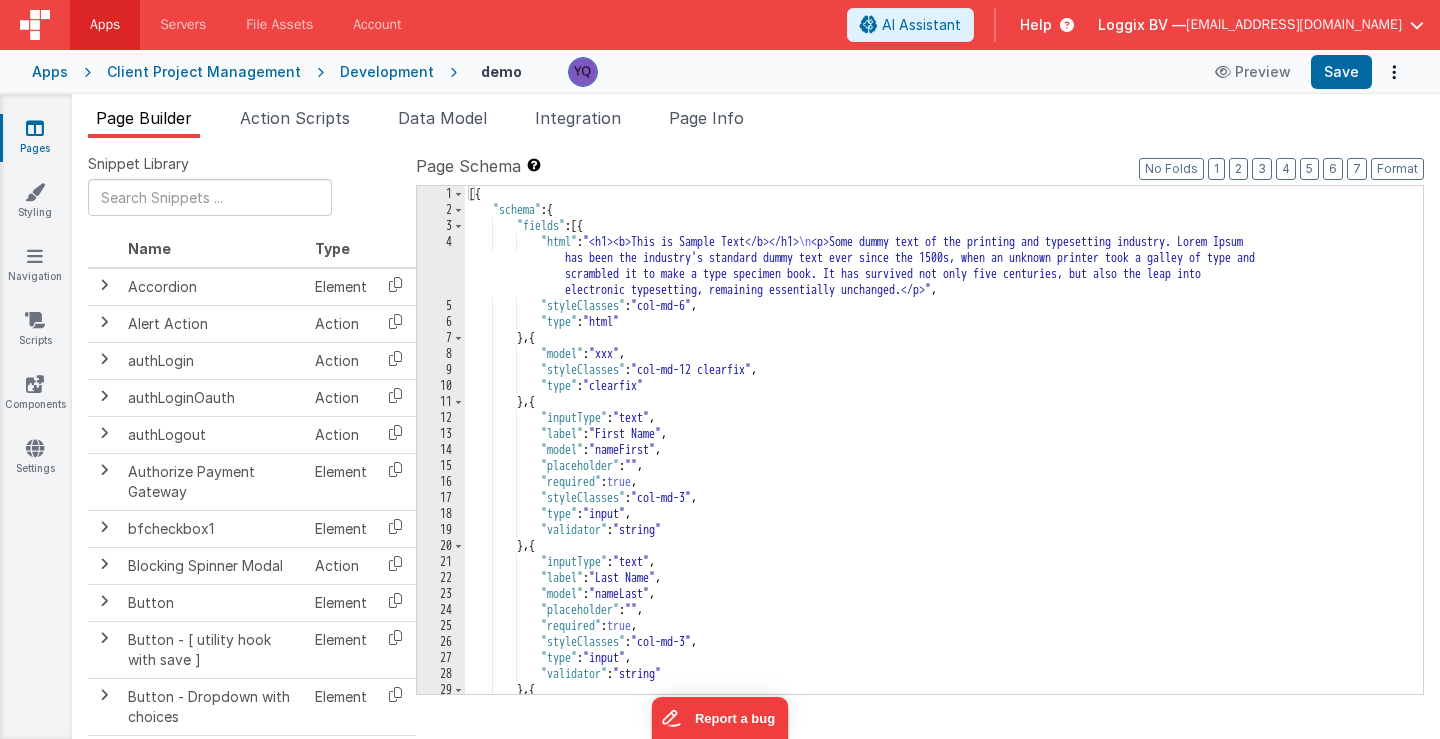 click on "12" at bounding box center (441, 418) 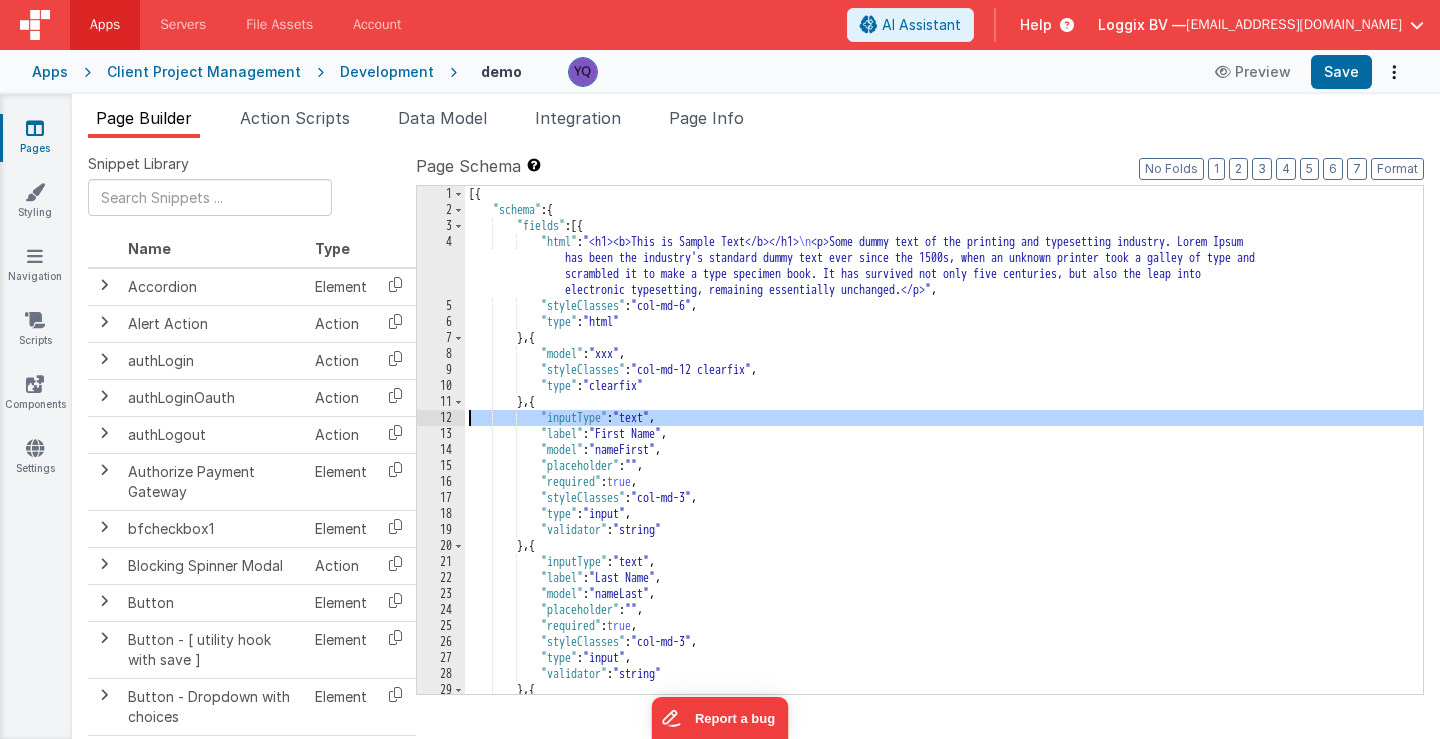 click on "12" at bounding box center [441, 418] 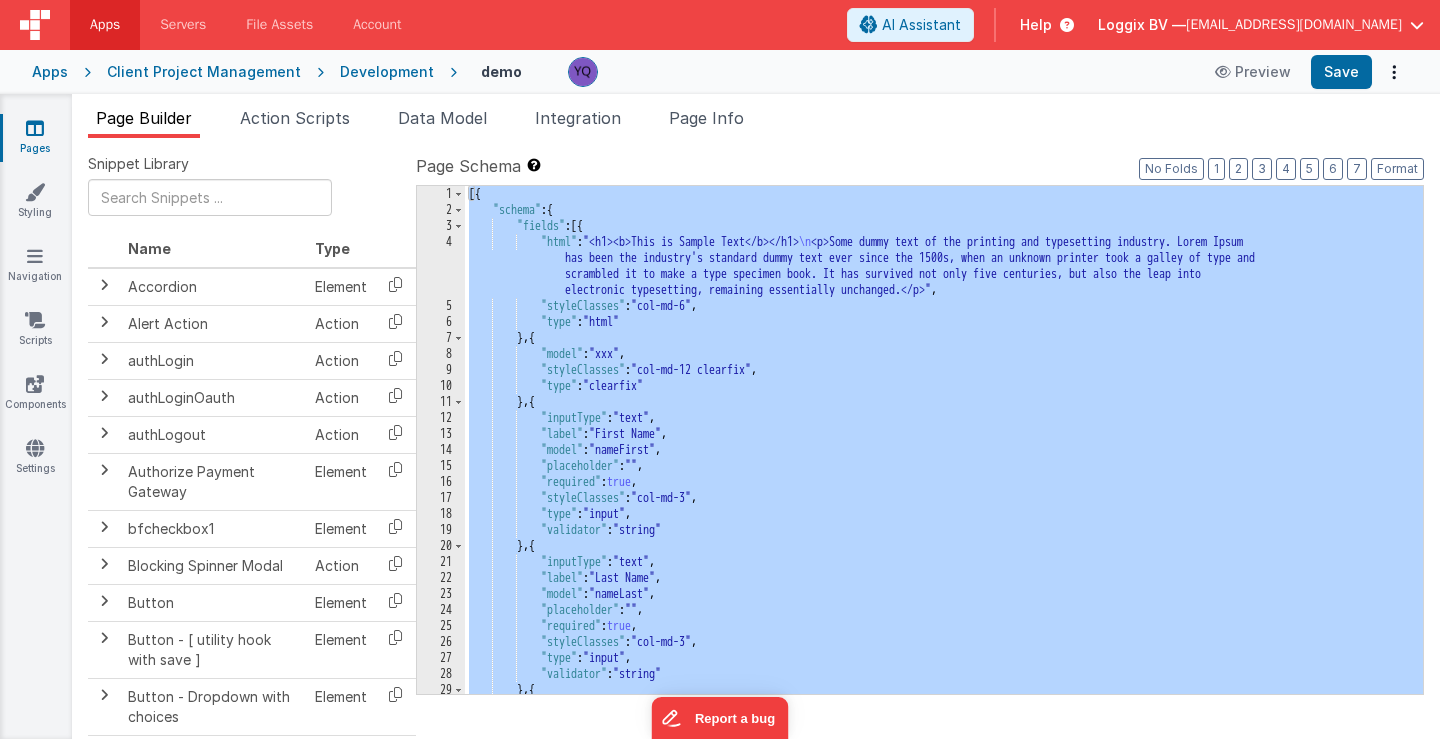 click on "12" at bounding box center (441, 418) 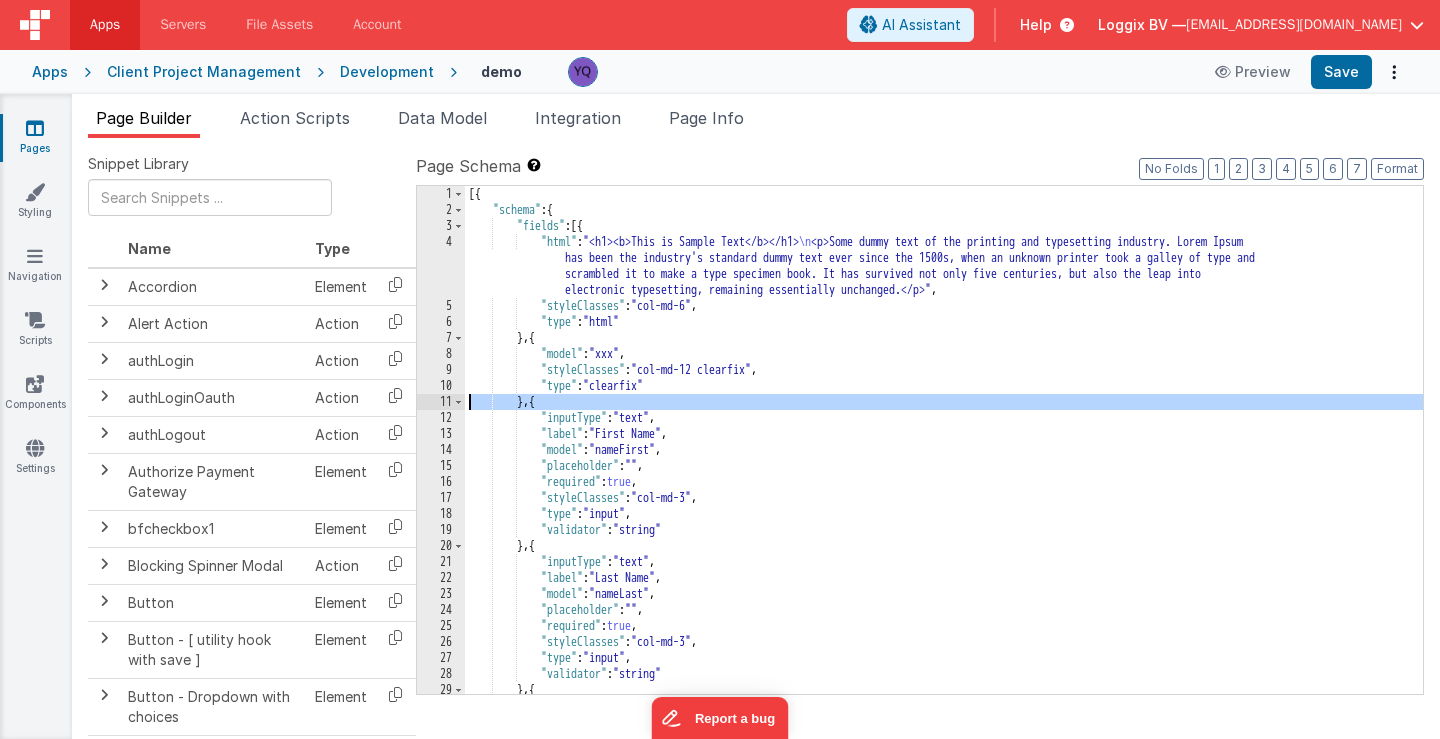 click on "11" at bounding box center [441, 402] 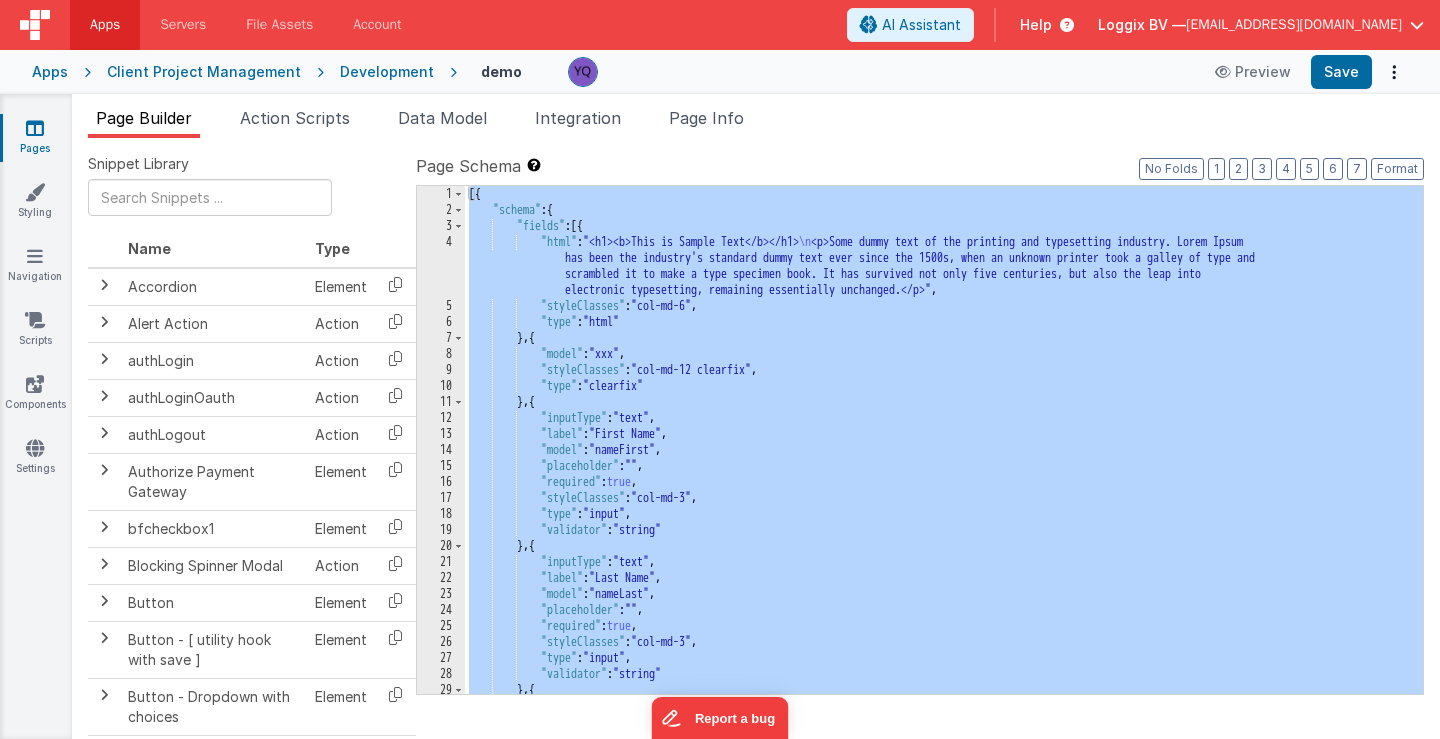 click on "11" at bounding box center (441, 402) 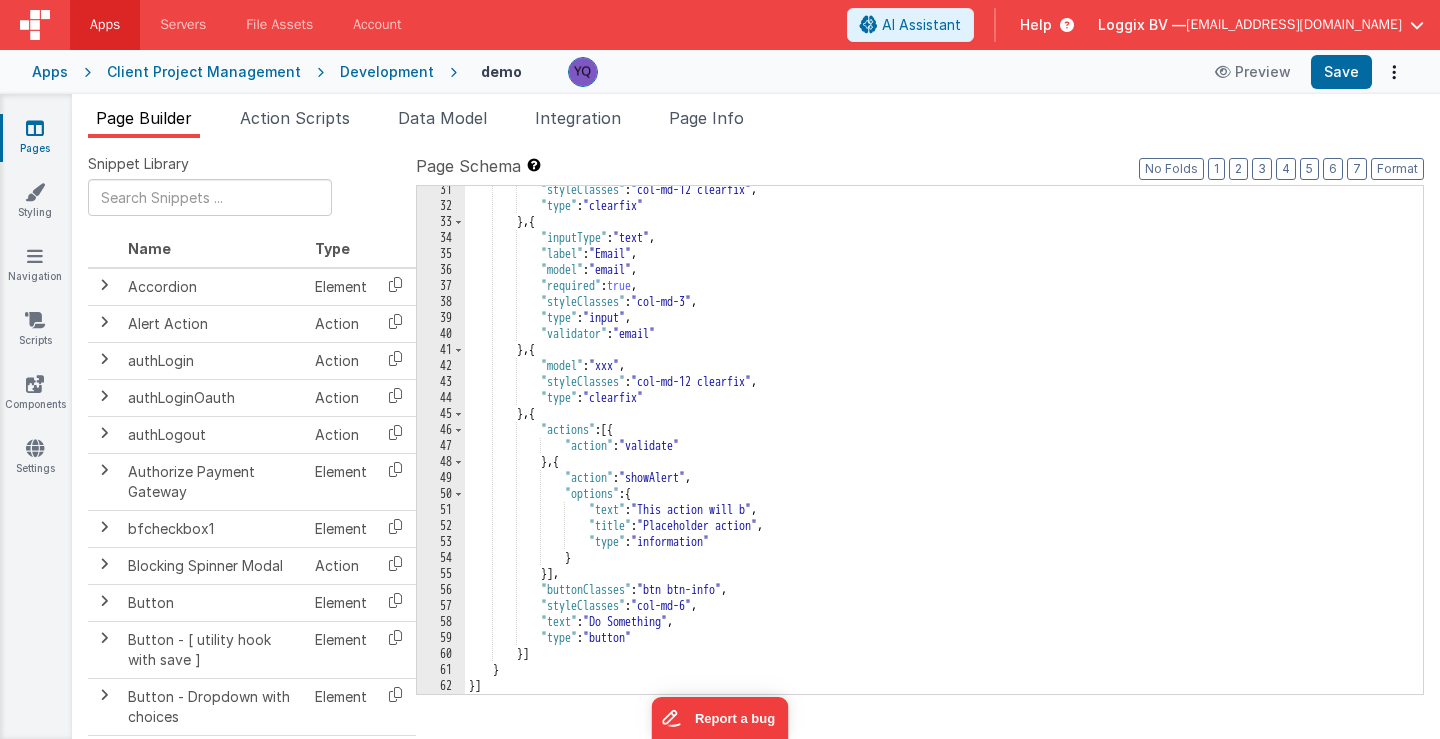 scroll, scrollTop: 0, scrollLeft: 0, axis: both 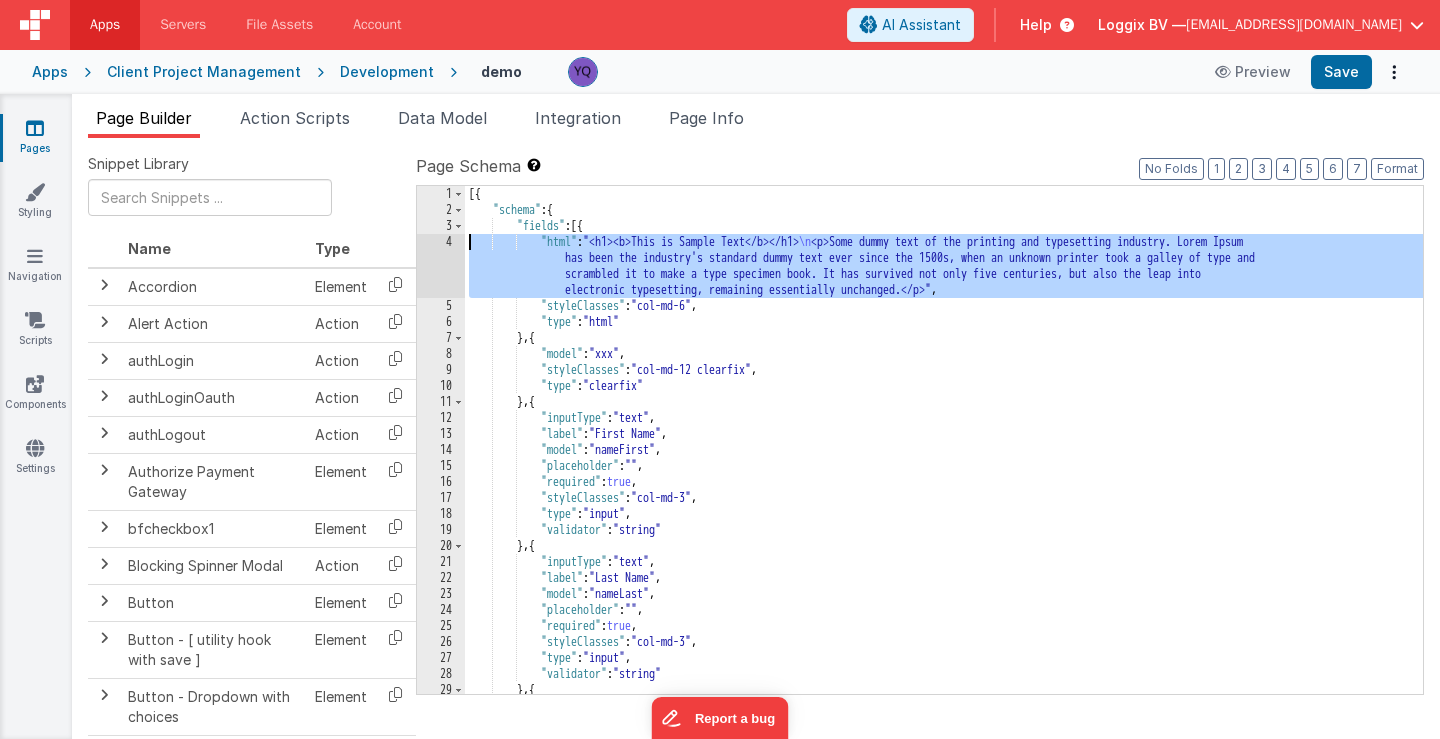 click on "4" at bounding box center [441, 266] 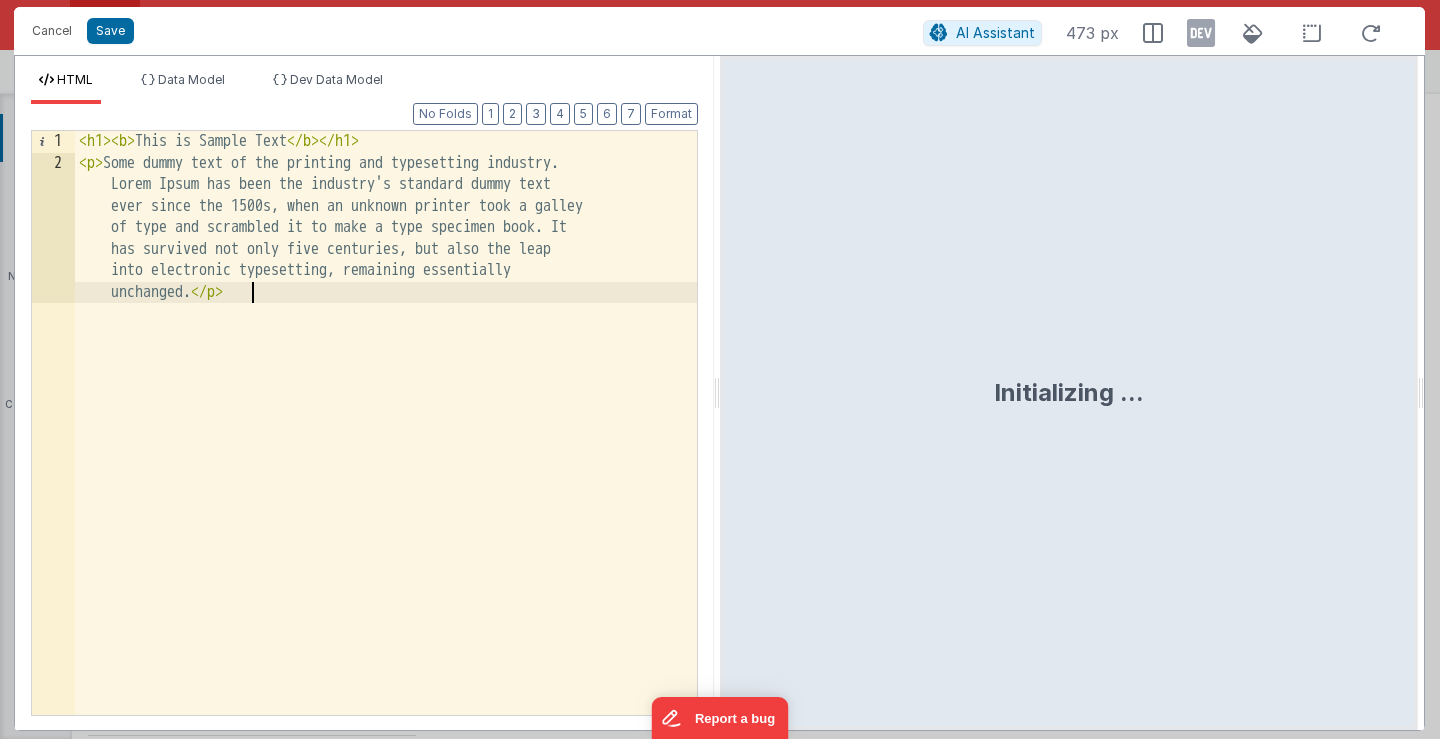 click on "< h1 > < b > This is Sample Text </ b > </ h1 > < p > Some dummy text of the printing and typesetting industry.       Lorem Ipsum has been the industry's standard dummy text       ever since the 1500s, when an unknown printer took a galley       of type and scrambled it to make a type specimen book. It       has survived not only five centuries, but also the leap       into electronic typesetting, remaining essentially       unchanged. </ p >" at bounding box center [386, 509] 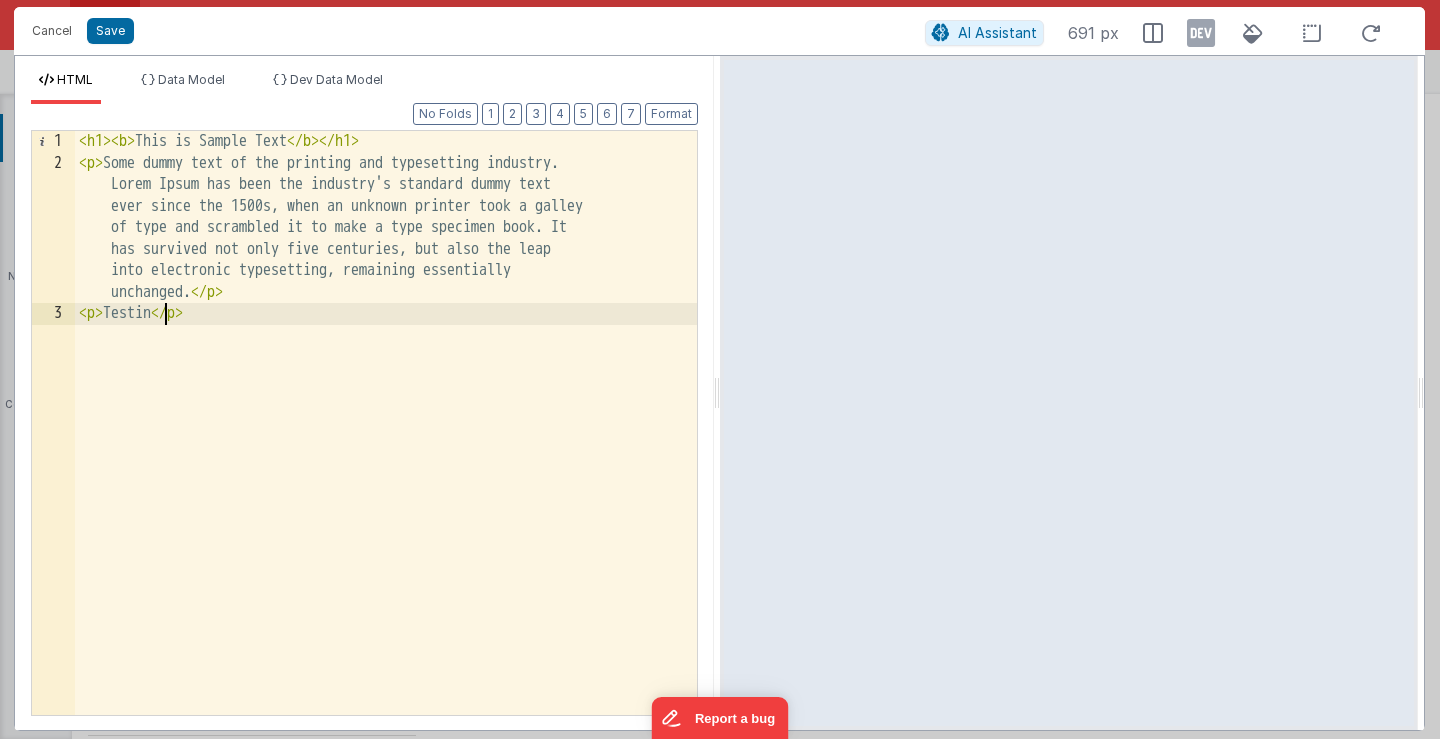 type 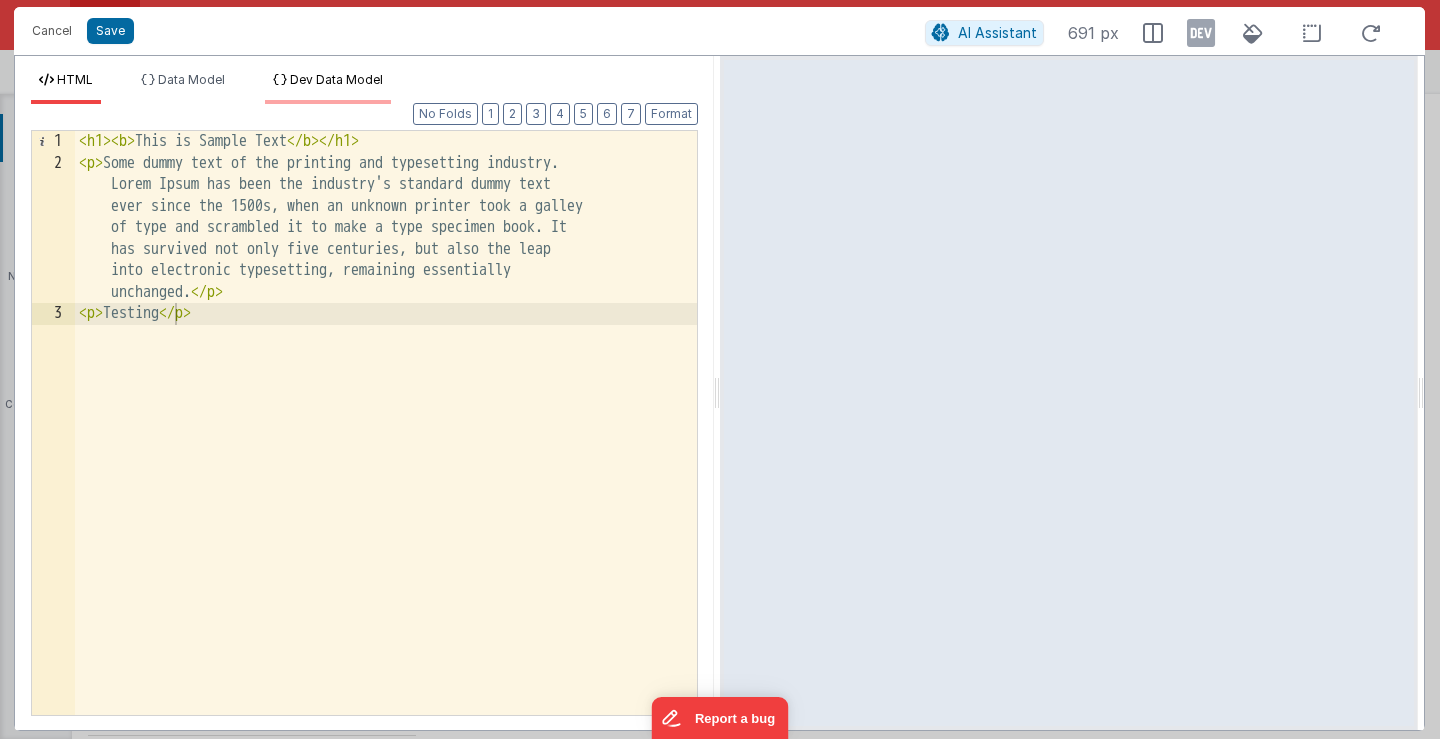click on "Dev Data Model" at bounding box center (336, 79) 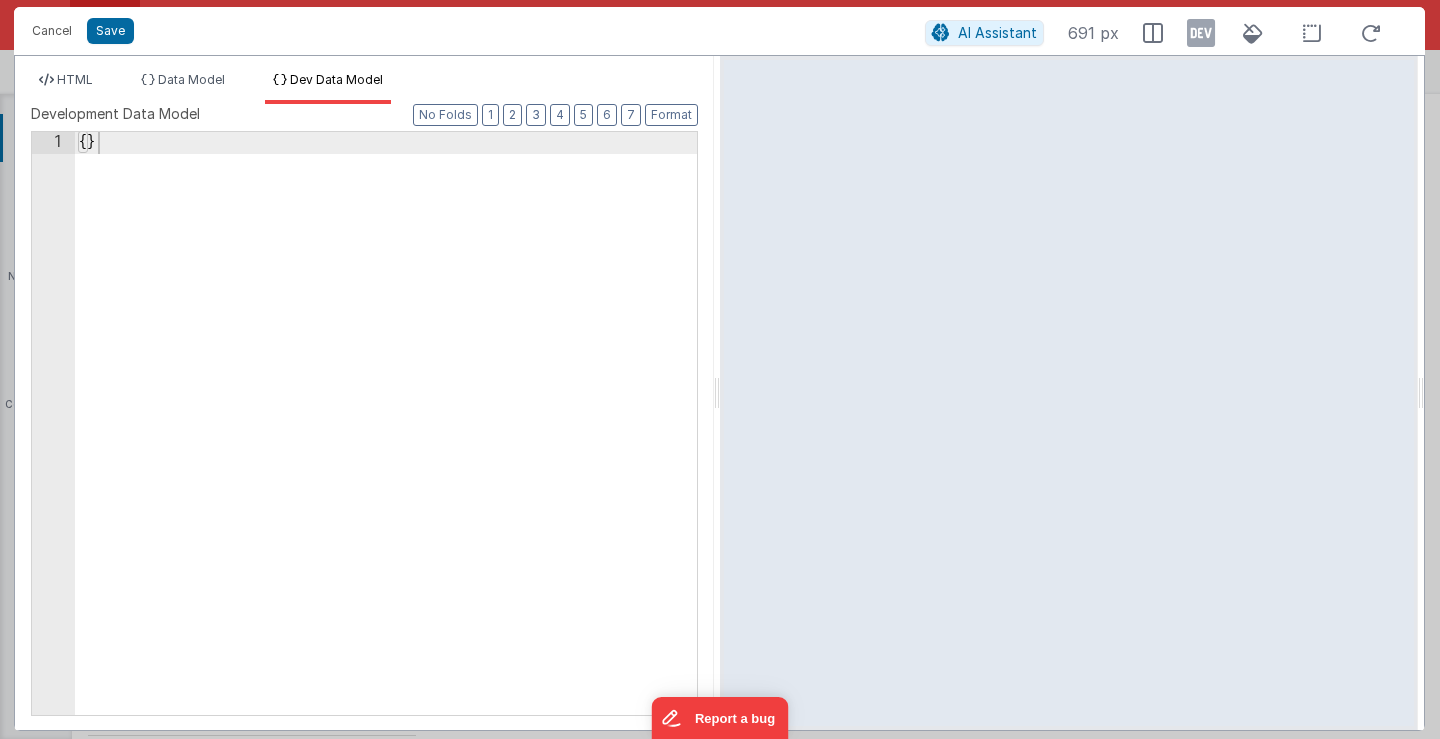 click on "1 { } XXXXXXXXXXXXXXXXXXXXXXXXXXXXXXXXXXXXXXXXXXXXXXXXXX" at bounding box center [364, 423] 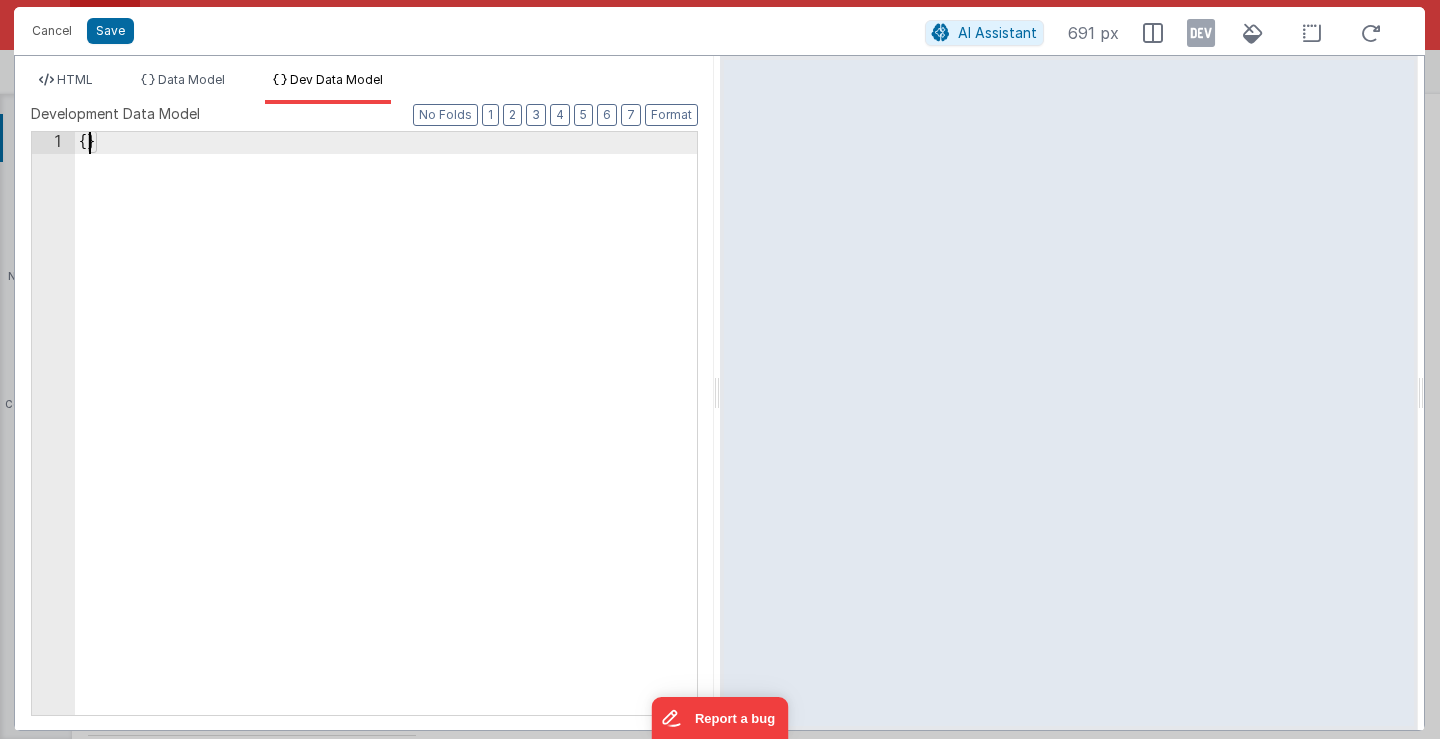 click on "{ }" at bounding box center (386, 445) 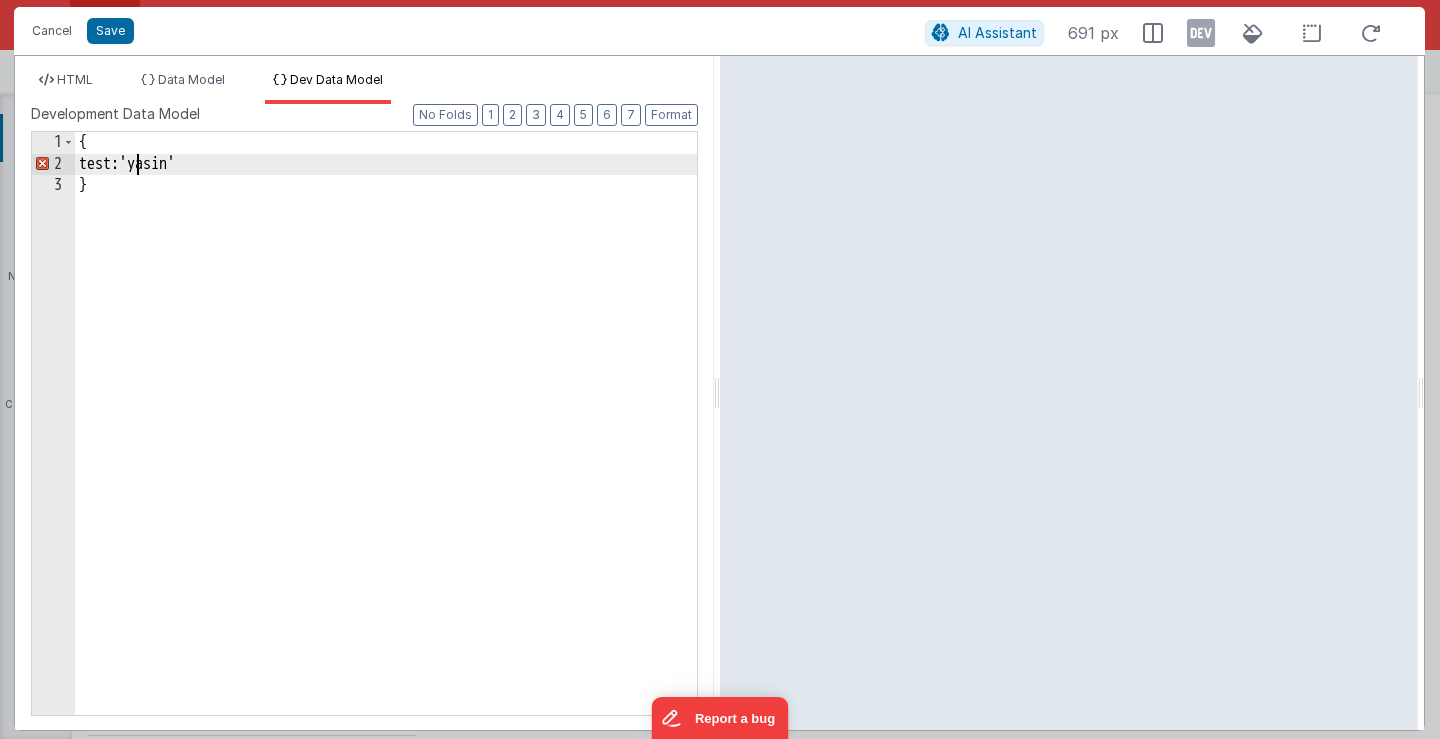 click on "{     test:'yasin' }" at bounding box center (386, 445) 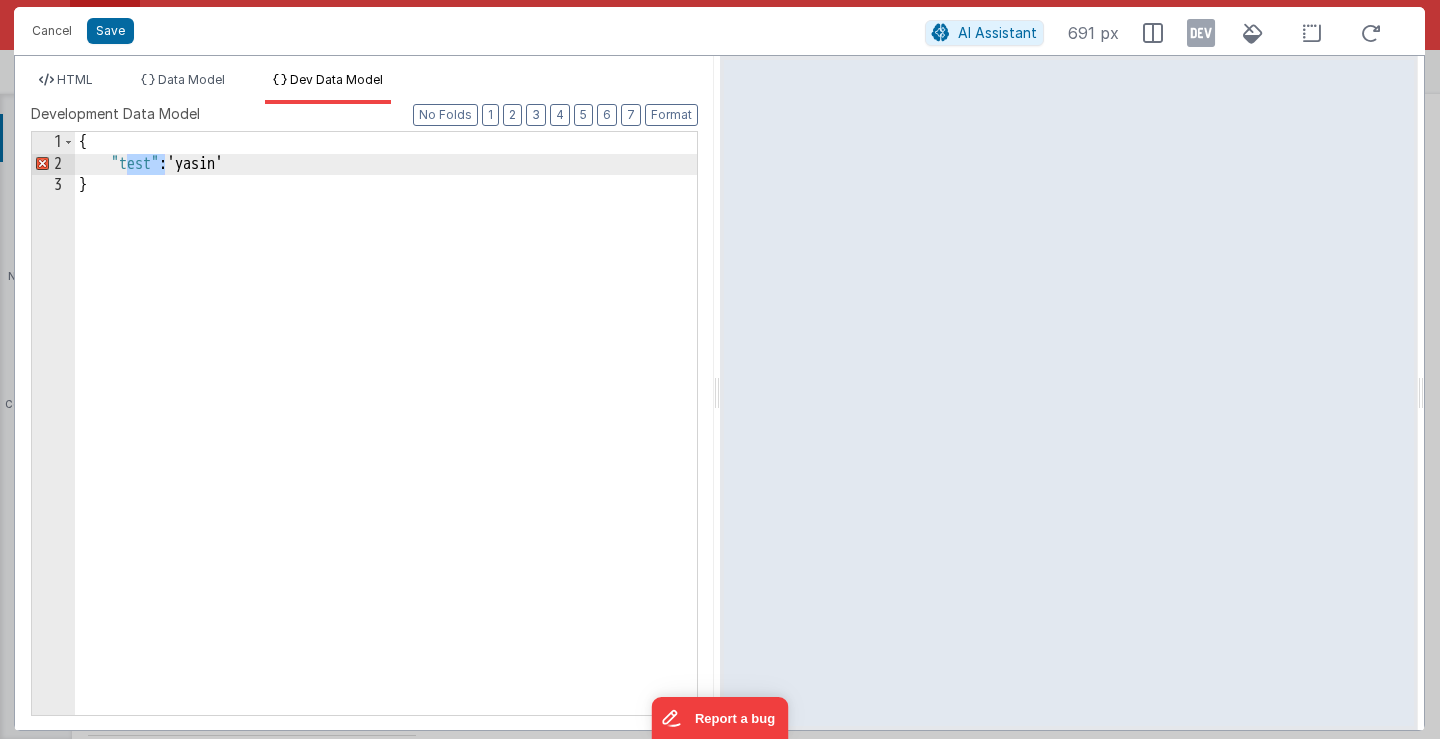 click on "{      "test" :'yasin' }" at bounding box center (386, 445) 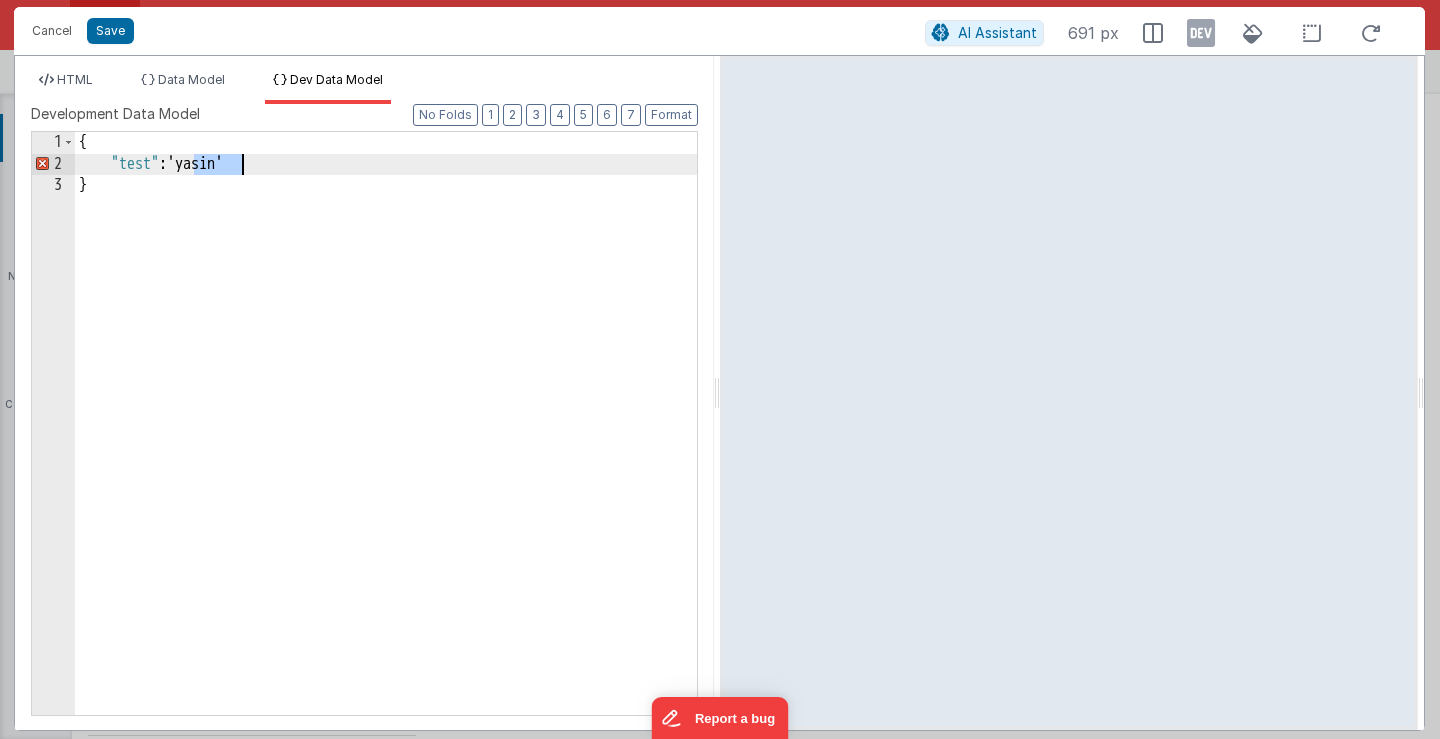 click on "{      "test" :'yasin' }" at bounding box center [386, 445] 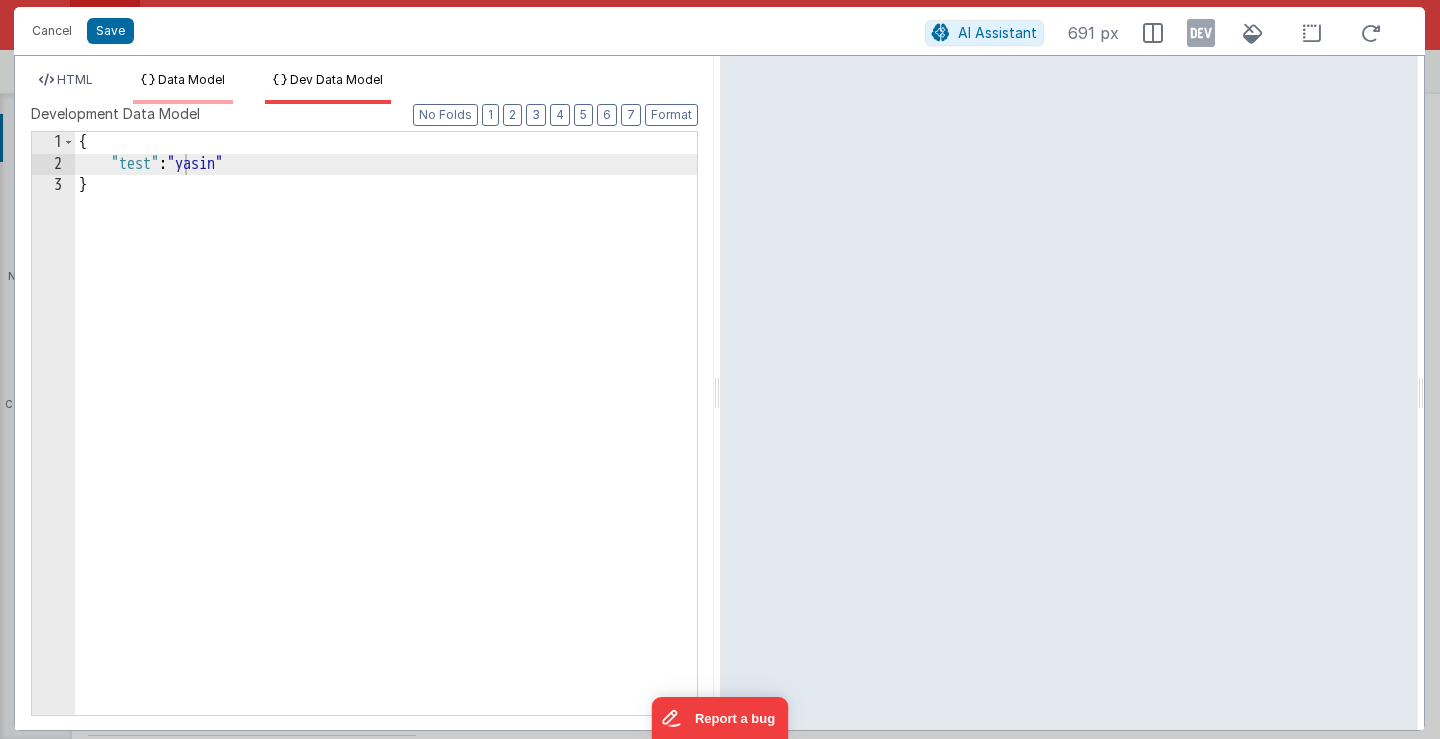 click on "Data Model" at bounding box center [191, 79] 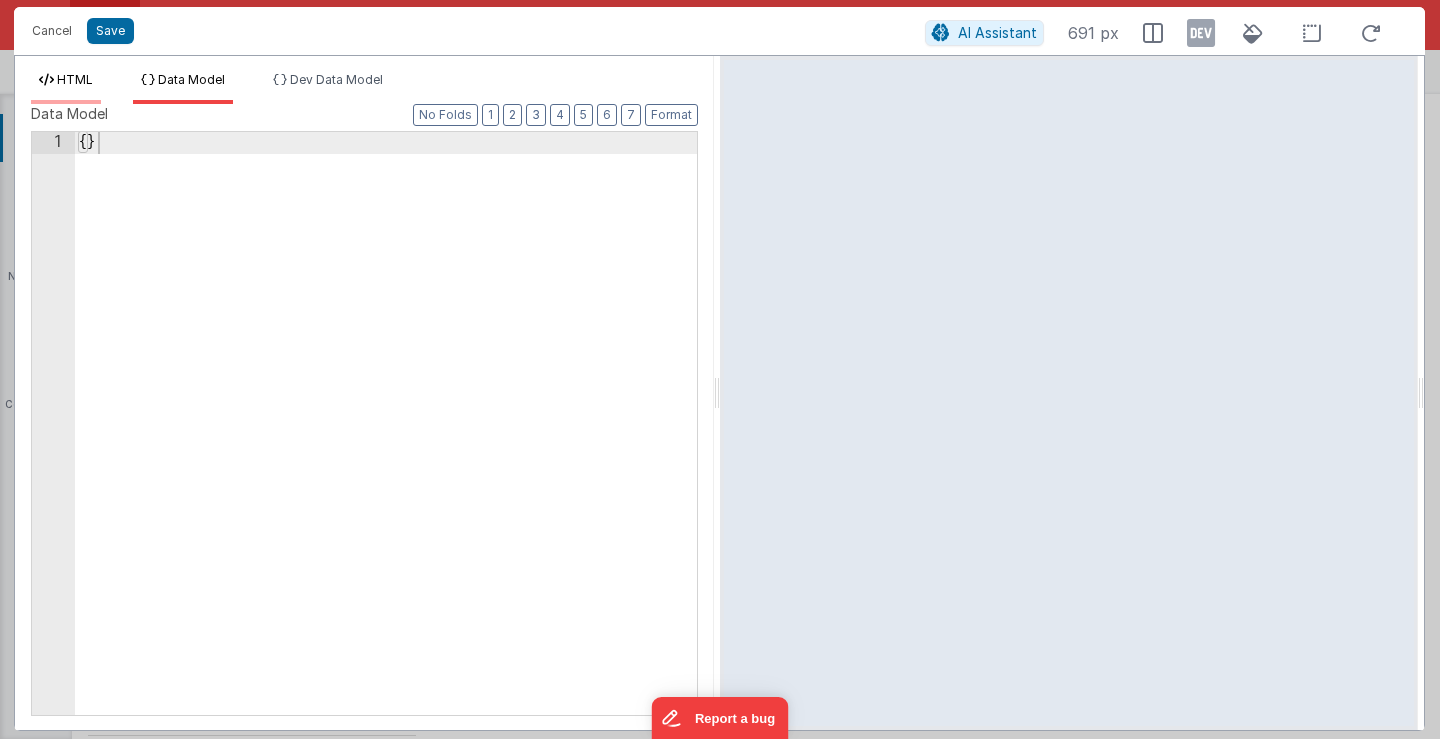 click on "HTML" at bounding box center [66, 88] 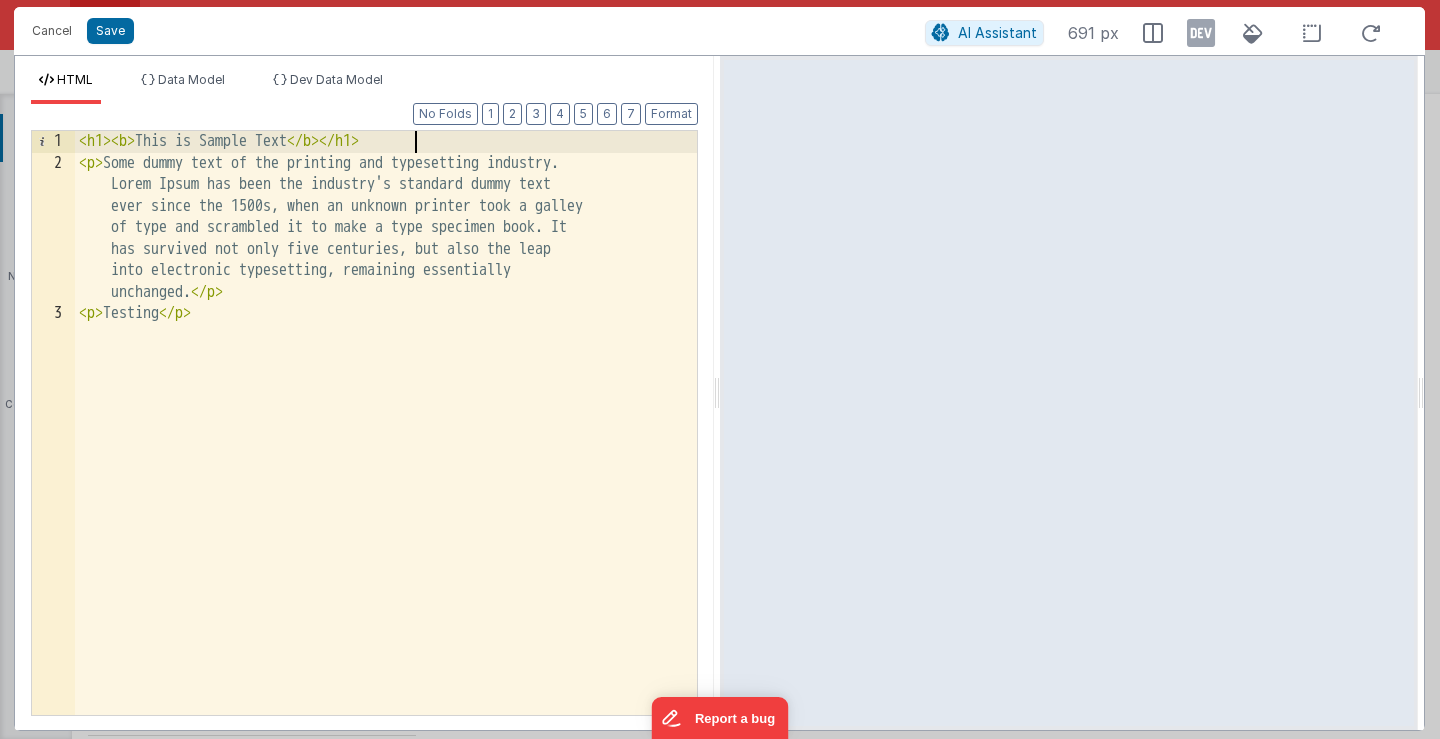 click on "< h1 > < b > This is Sample Text </ b > </ h1 > < p > Some dummy text of the printing and typesetting industry.       Lorem Ipsum has been the industry's standard dummy text       ever since the 1500s, when an unknown printer took a galley       of type and scrambled it to make a type specimen book. It       has survived not only five centuries, but also the leap       into electronic typesetting, remaining essentially       unchanged. </ p > < p > Testing </ p >" at bounding box center [386, 444] 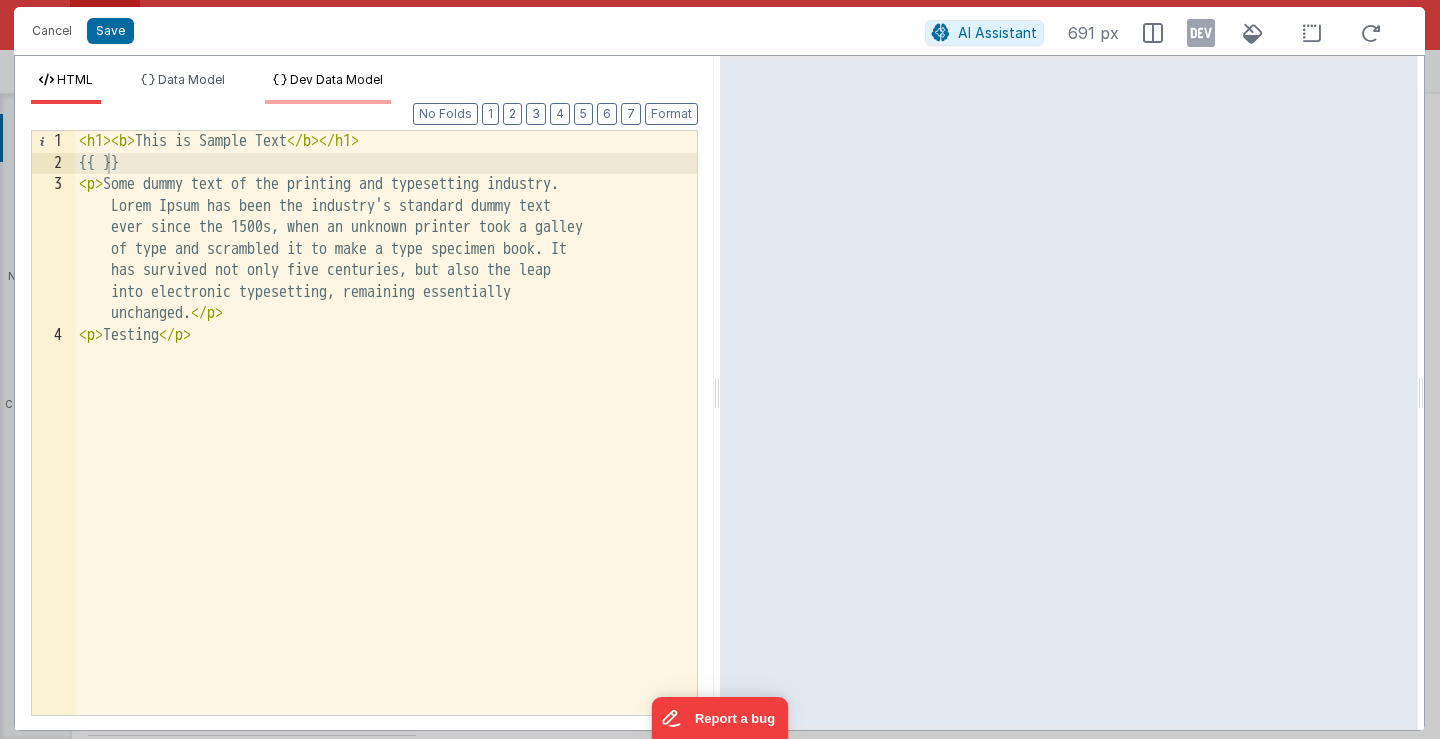 click on "Dev Data Model" at bounding box center [336, 79] 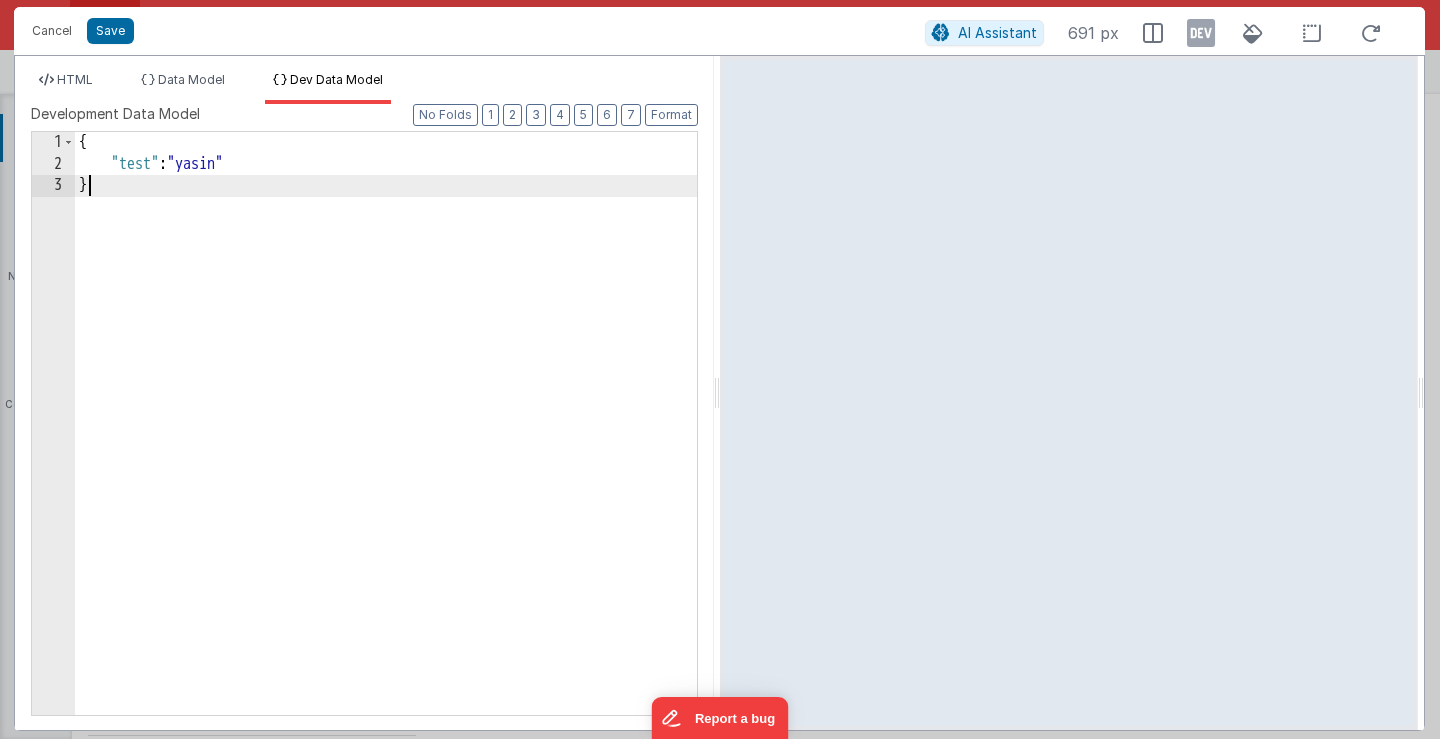 click on "{      "test" : "yasin" }" at bounding box center (386, 445) 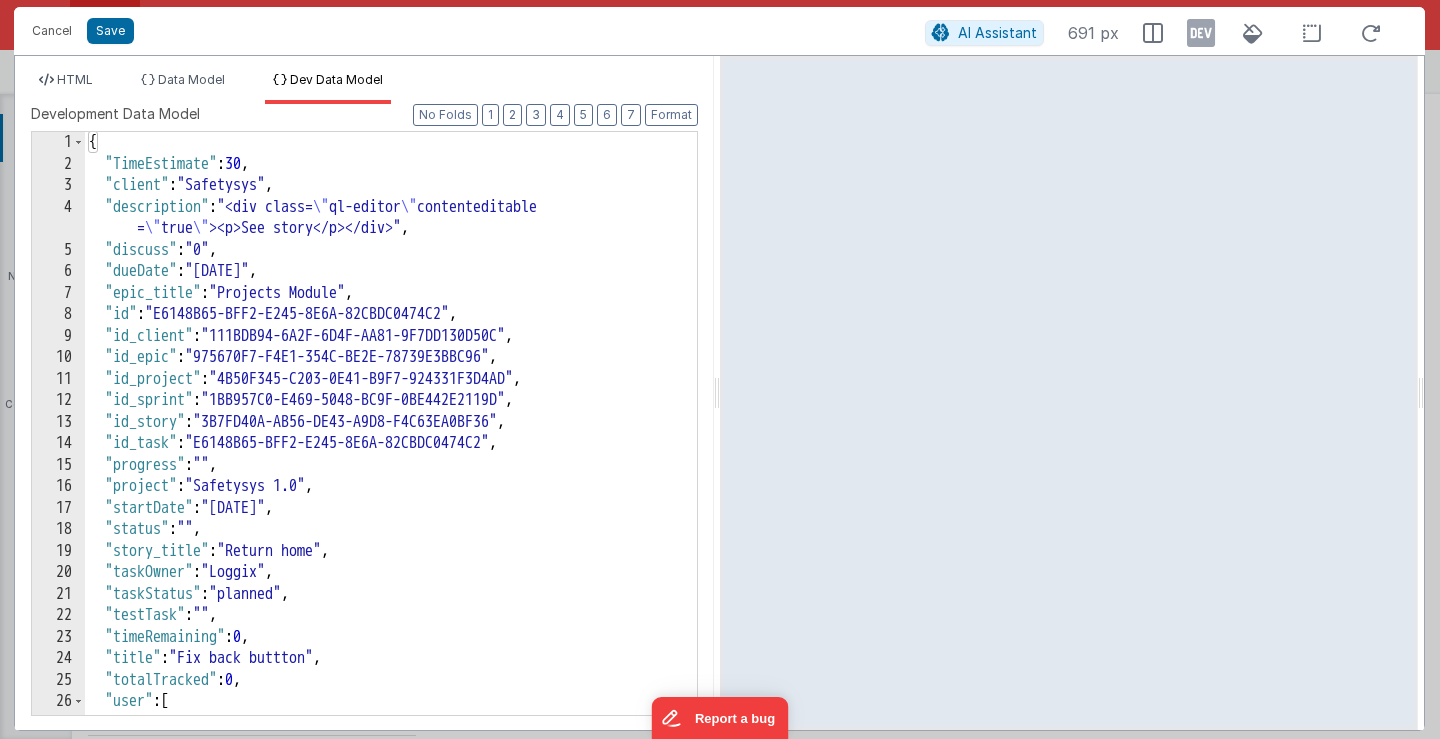 scroll, scrollTop: 0, scrollLeft: 0, axis: both 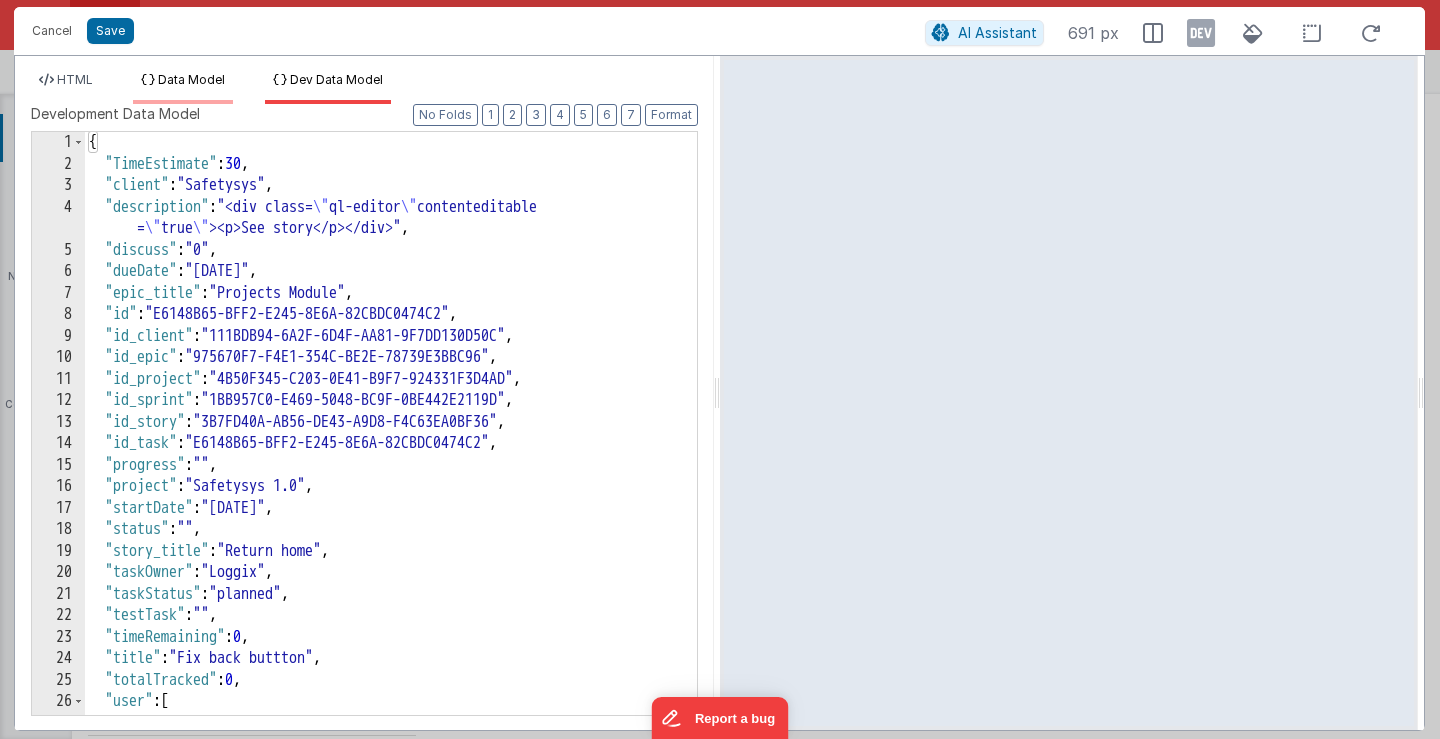 click on "Data Model" at bounding box center [191, 79] 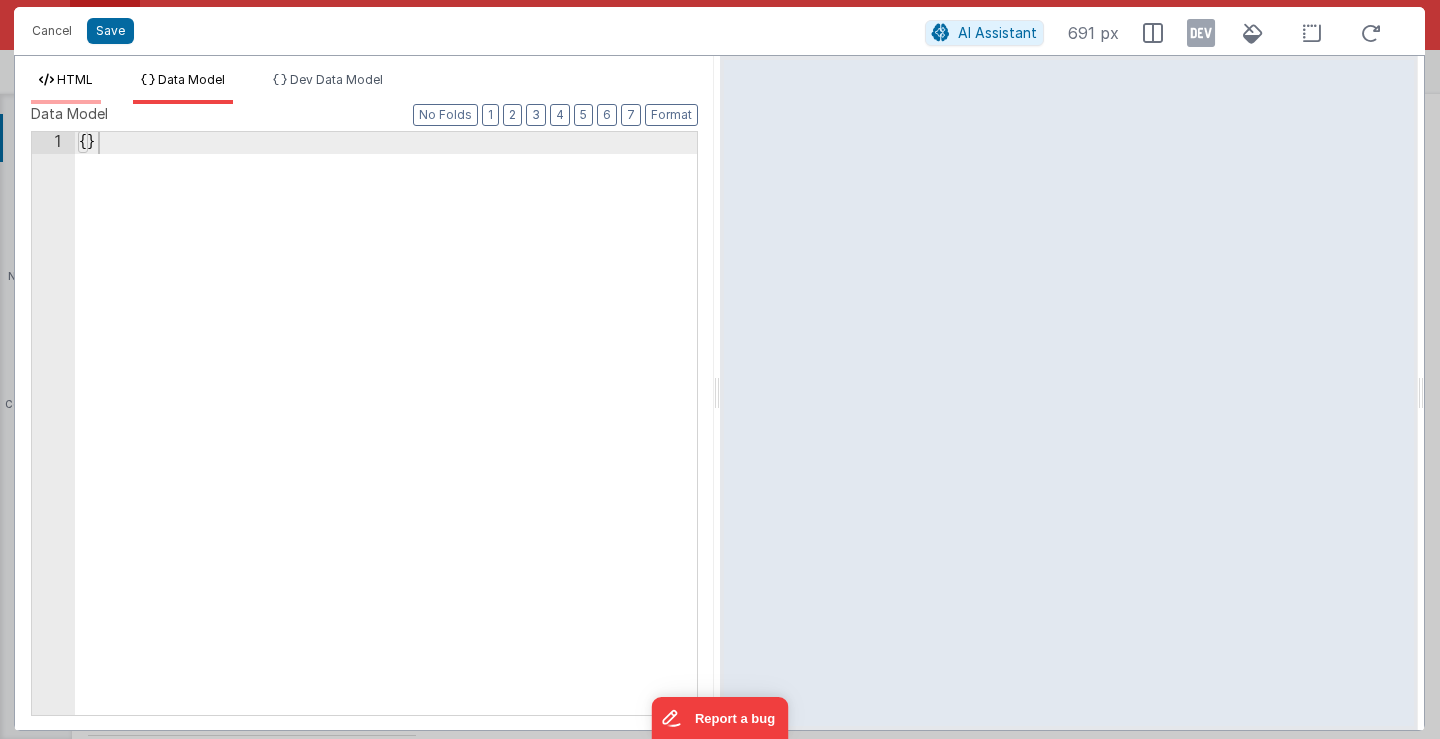 click on "HTML" at bounding box center (75, 79) 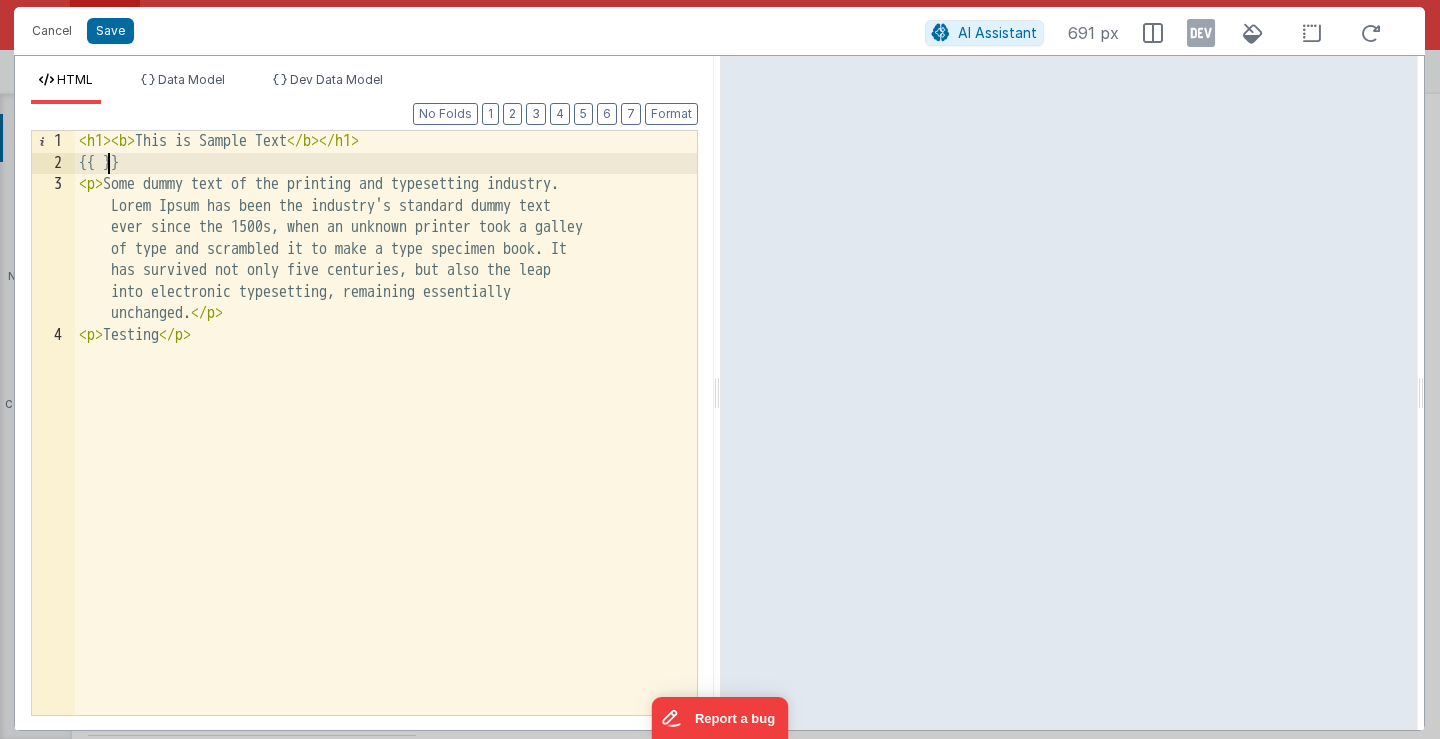 click on "< h1 > < b > This is Sample Text </ b > </ h1 > {{ }} < p > Some dummy text of the printing and typesetting industry.       Lorem Ipsum has been the industry's standard dummy text       ever since the 1500s, when an unknown printer took a galley       of type and scrambled it to make a type specimen book. It       has survived not only five centuries, but also the leap       into electronic typesetting, remaining essentially       unchanged. </ p > < p > Testing </ p >" at bounding box center (386, 444) 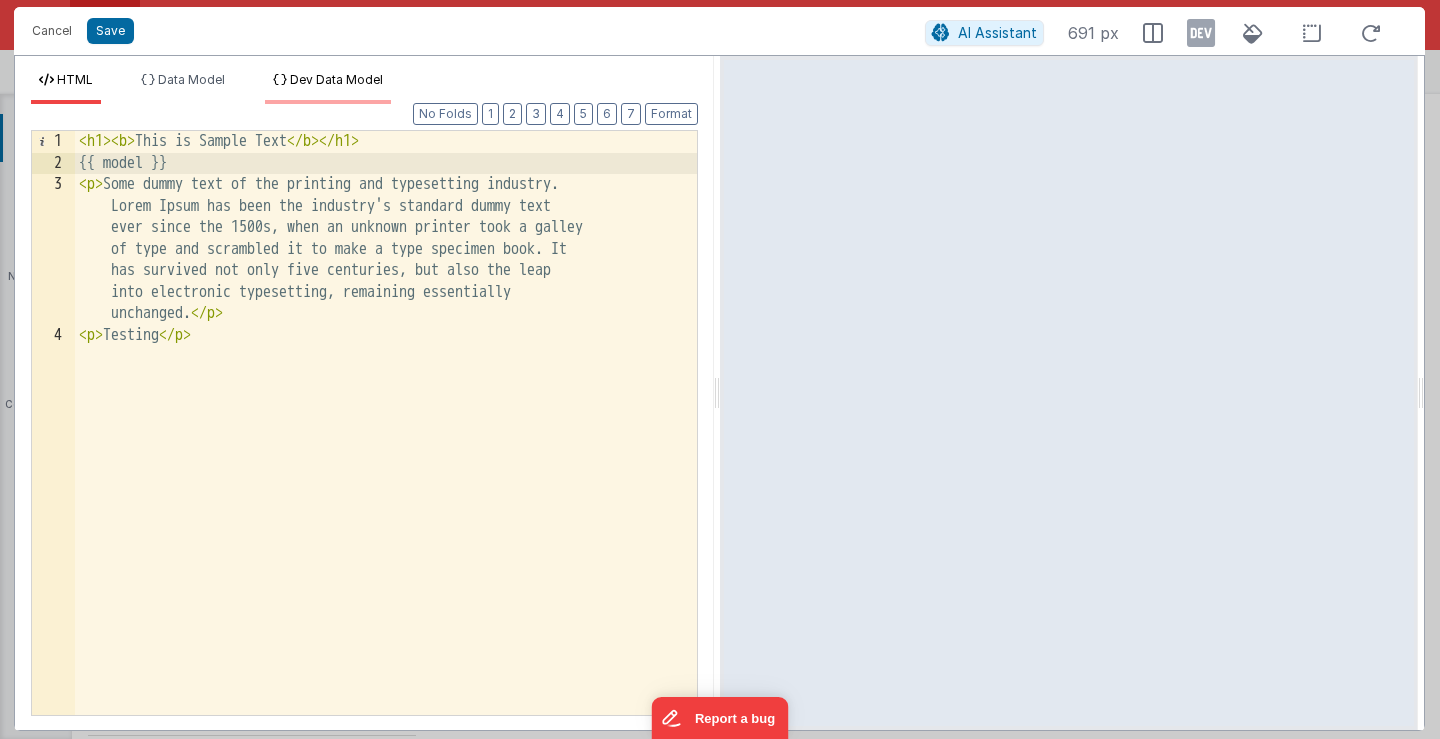 click on "Dev Data Model" at bounding box center [336, 79] 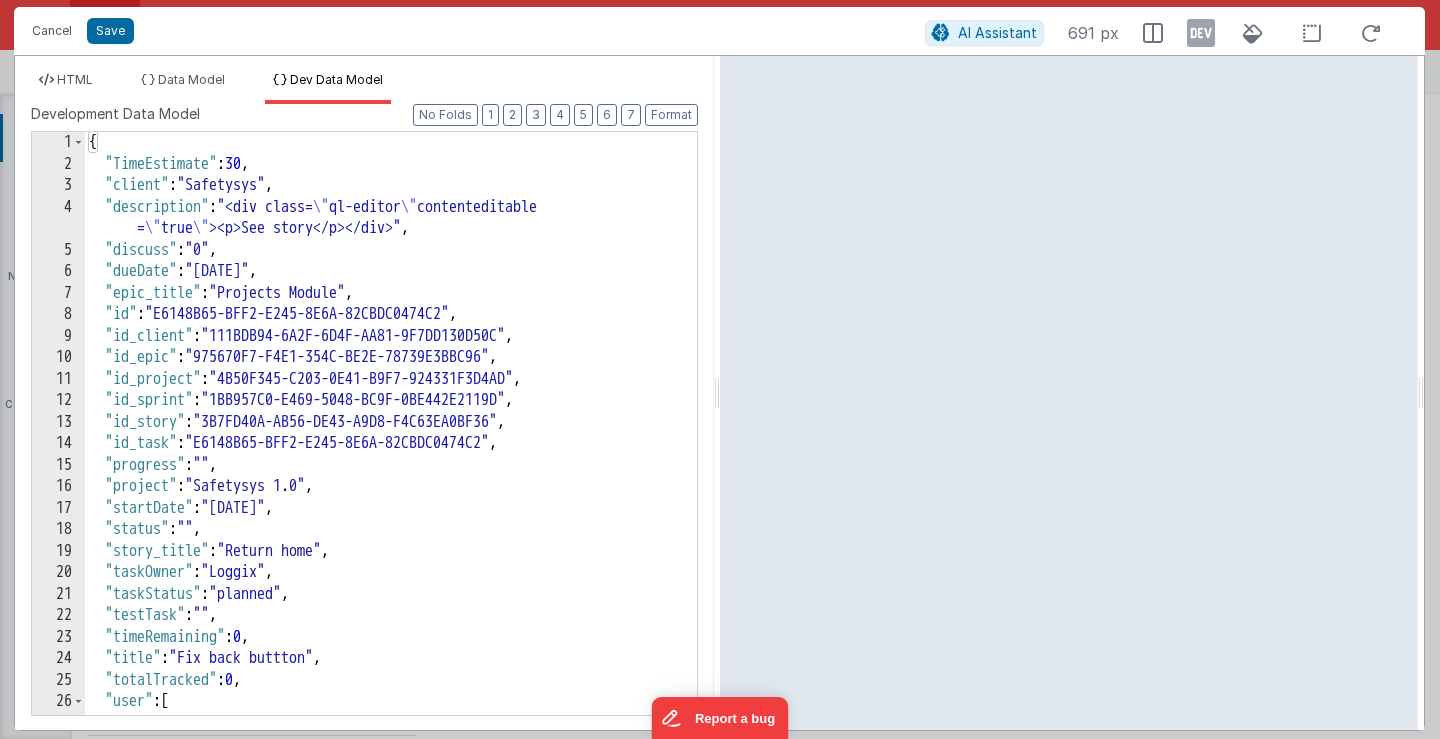 click on "{    "TimeEstimate" :  30 ,    "client" :  "Safetysys" ,    "description" :  "<div class= \" ql-editor \"  contenteditable        = \" true \" ><p>See story</p></div>" ,    "discuss" :  "0" ,    "dueDate" :  "[DATE]" ,    "epic_title" :  "Projects Module" ,    "id" :  "E6148B65-BFF2-E245-8E6A-82CBDC0474C2" ,    "id_client" :  "111BDB94-6A2F-6D4F-AA81-9F7DD130D50C" ,    "id_epic" :  "975670F7-F4E1-354C-BE2E-78739E3BBC96" ,    "id_project" :  "4B50F345-C203-0E41-B9F7-924331F3D4AD" ,    "id_sprint" :  "1BB957C0-E469-5048-BC9F-0BE442E2119D" ,    "id_story" :  "3B7FD40A-AB56-DE43-A9D8-F4C63EA0BF36" ,    "id_task" :  "E6148B65-BFF2-E245-8E6A-82CBDC0474C2" ,    "progress" :  "" ,    "project" :  "Safetysys 1.0" ,    "startDate" :  "[DATE]" ,    "status" :  "" ,    "story_title" :  "Return home" ,    "taskOwner" :  "Loggix" ,    "taskStatus" :  "planned" ,    "testTask" :  "" ,    "timeRemaining" :  0 ,    "title" :  "Fix back buttton" ,    "totalTracked" :  0 ,    "user" :  [      {         "avatar" :" at bounding box center (391, 445) 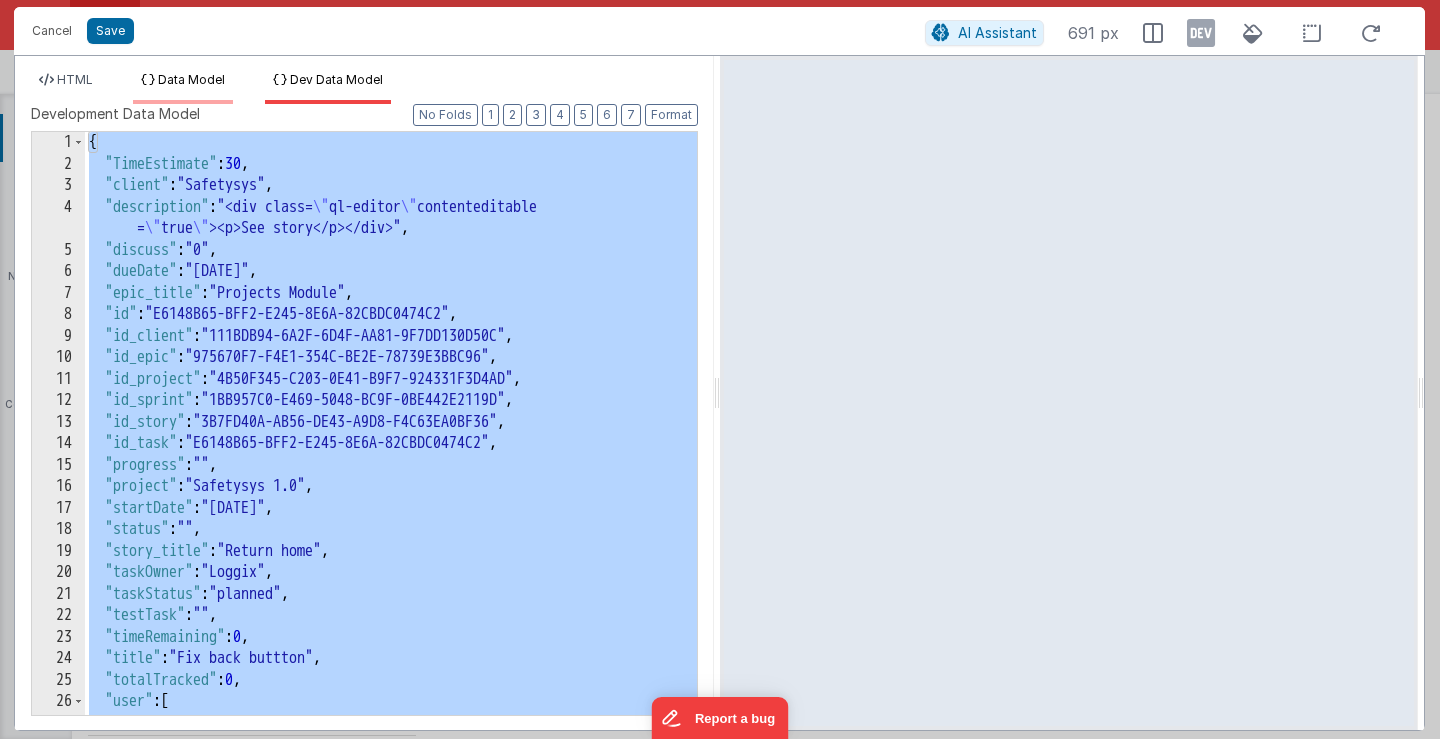 click on "Data Model" at bounding box center (191, 79) 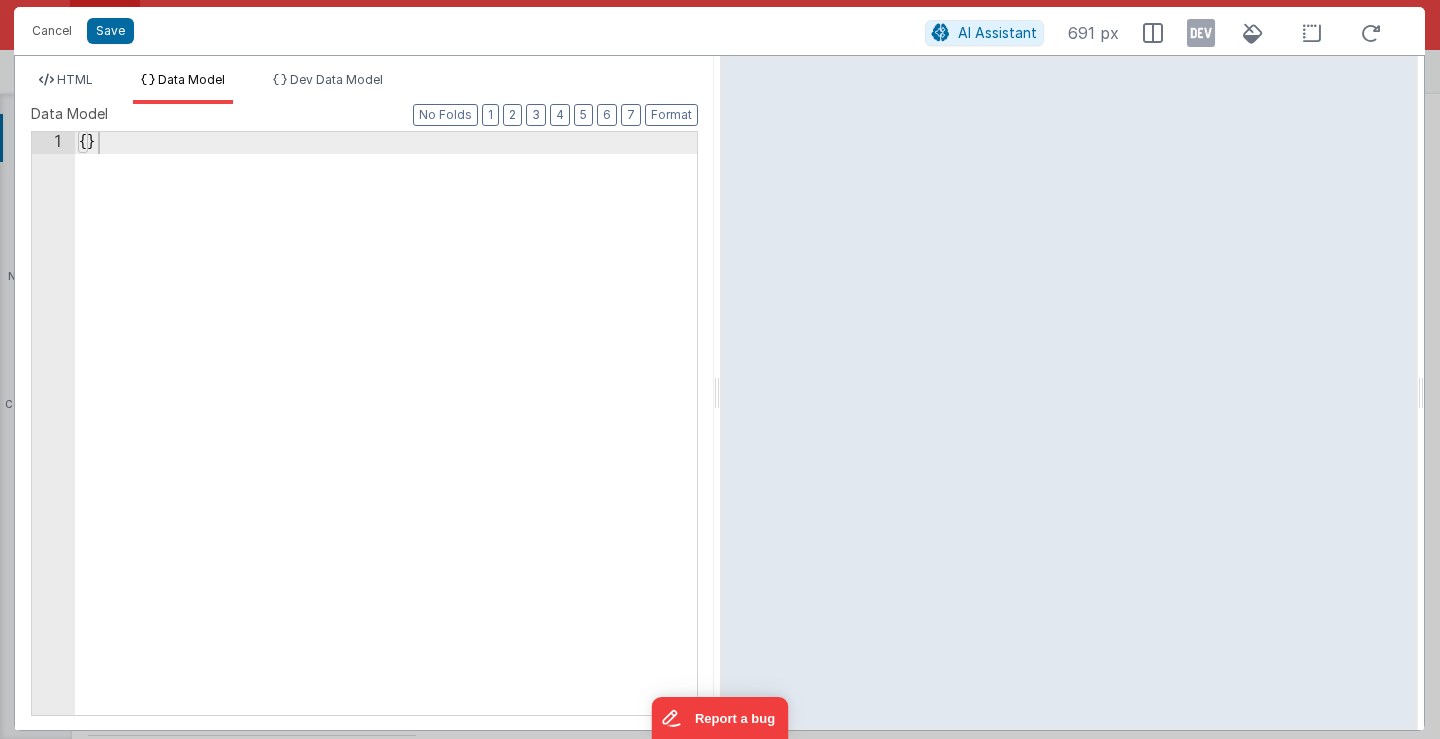 click on "{ }" at bounding box center (386, 445) 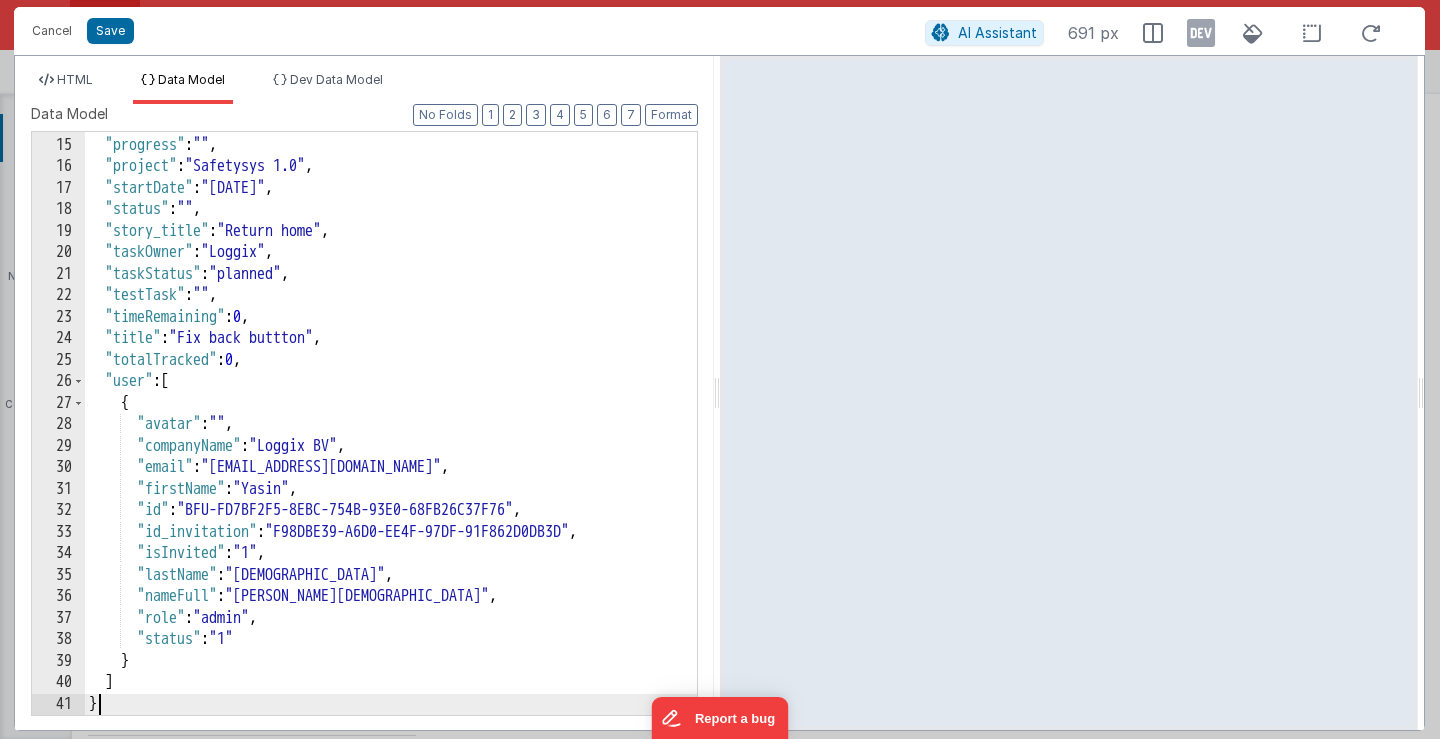 scroll, scrollTop: 320, scrollLeft: 0, axis: vertical 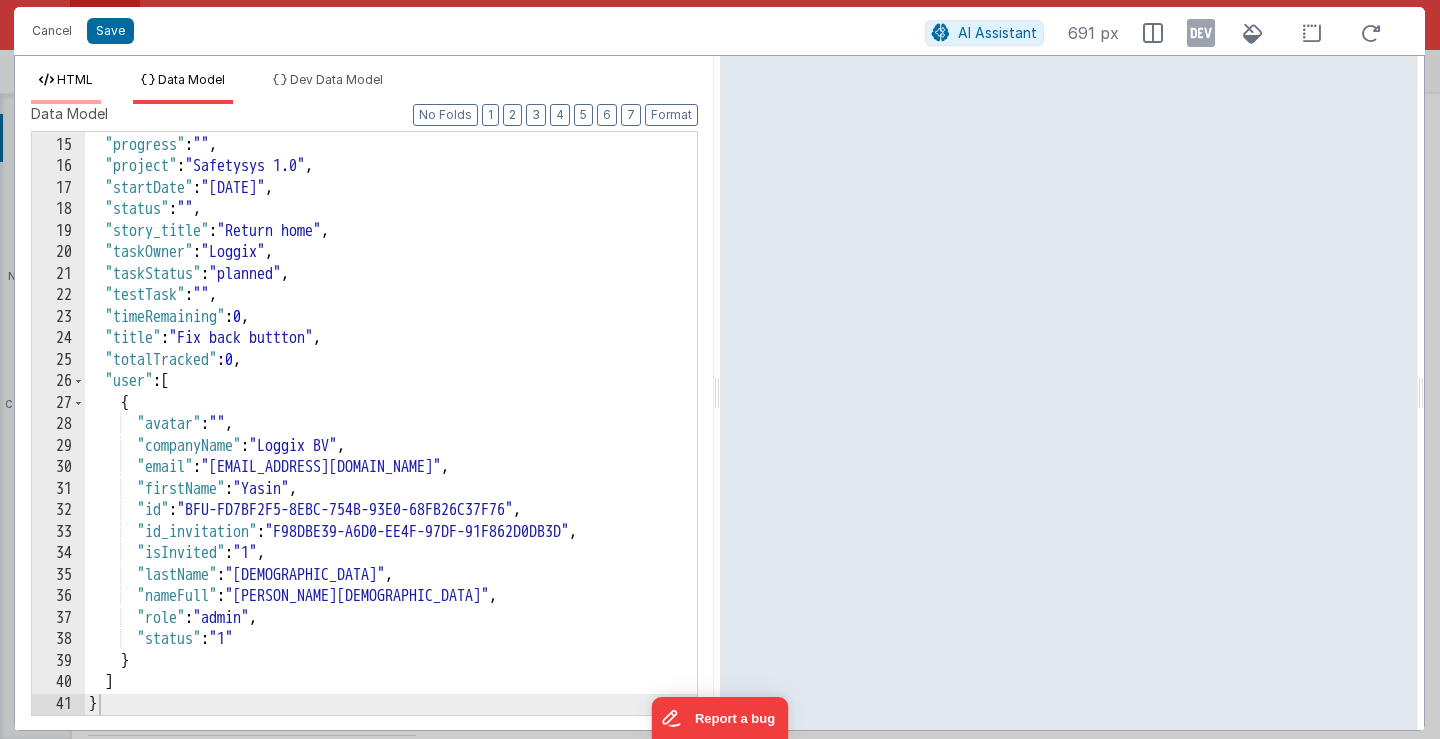 click on "HTML" at bounding box center [75, 79] 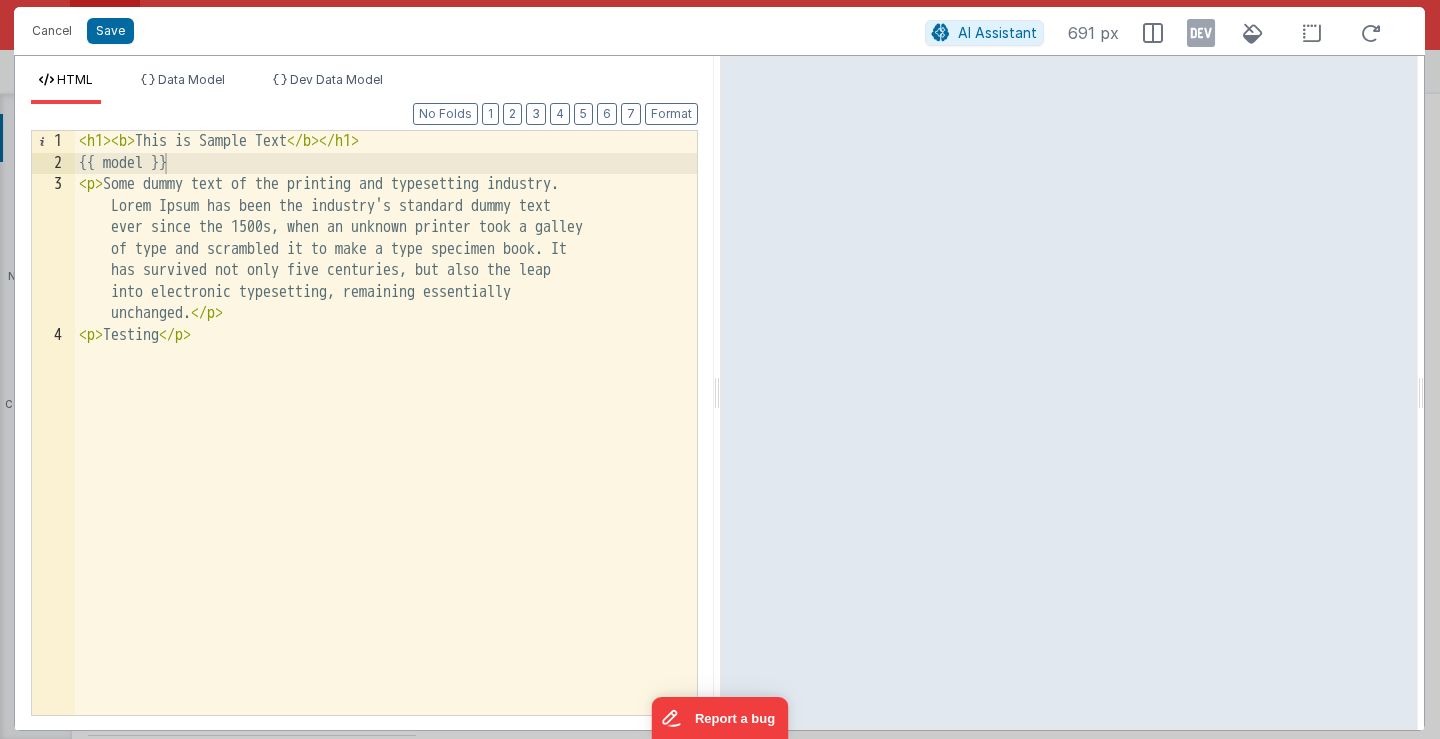 click on "< h1 > < b > This is Sample Text </ b > </ h1 > {{ model }} < p > Some dummy text of the printing and typesetting industry.       Lorem Ipsum has been the industry's standard dummy text       ever since the 1500s, when an unknown printer took a galley       of type and scrambled it to make a type specimen book. It       has survived not only five centuries, but also the leap       into electronic typesetting, remaining essentially       unchanged. </ p > < p > Testing </ p >" at bounding box center (386, 444) 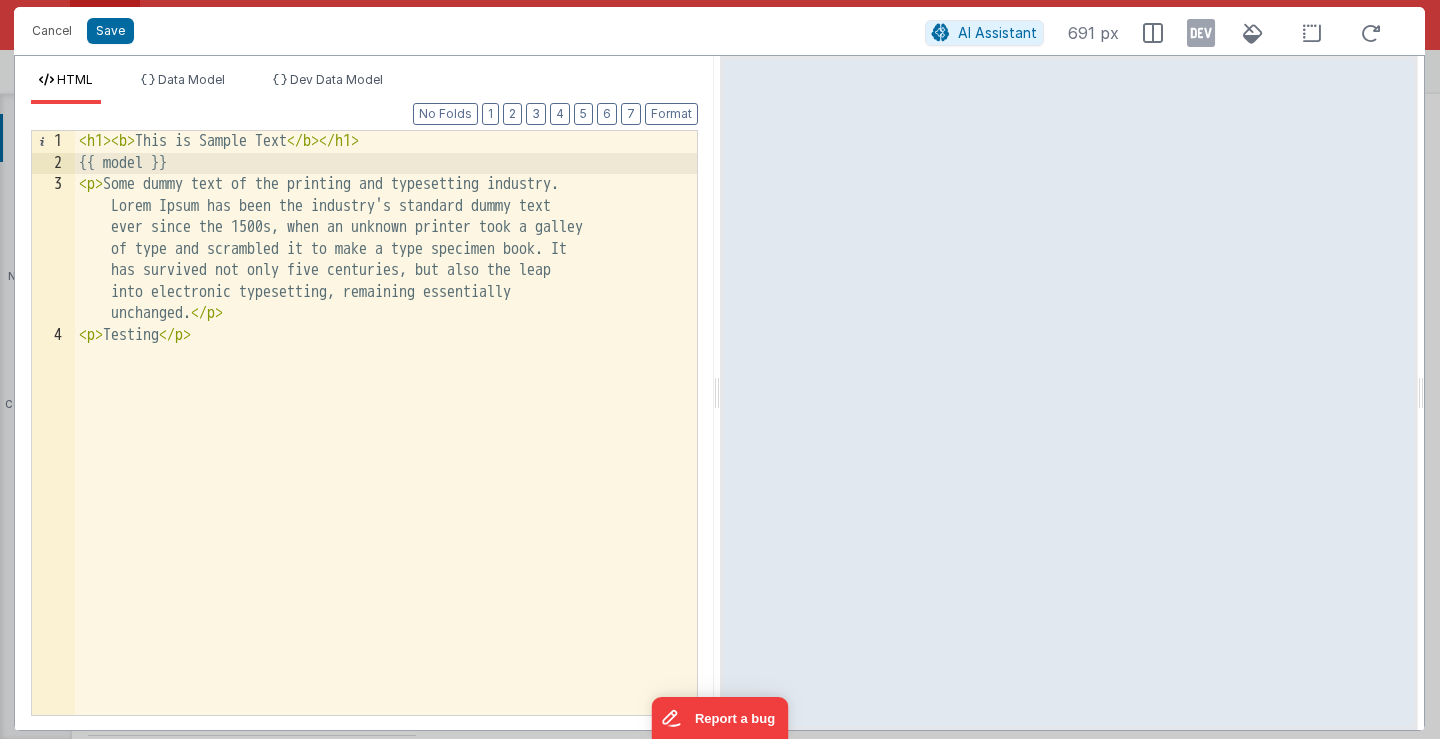 type 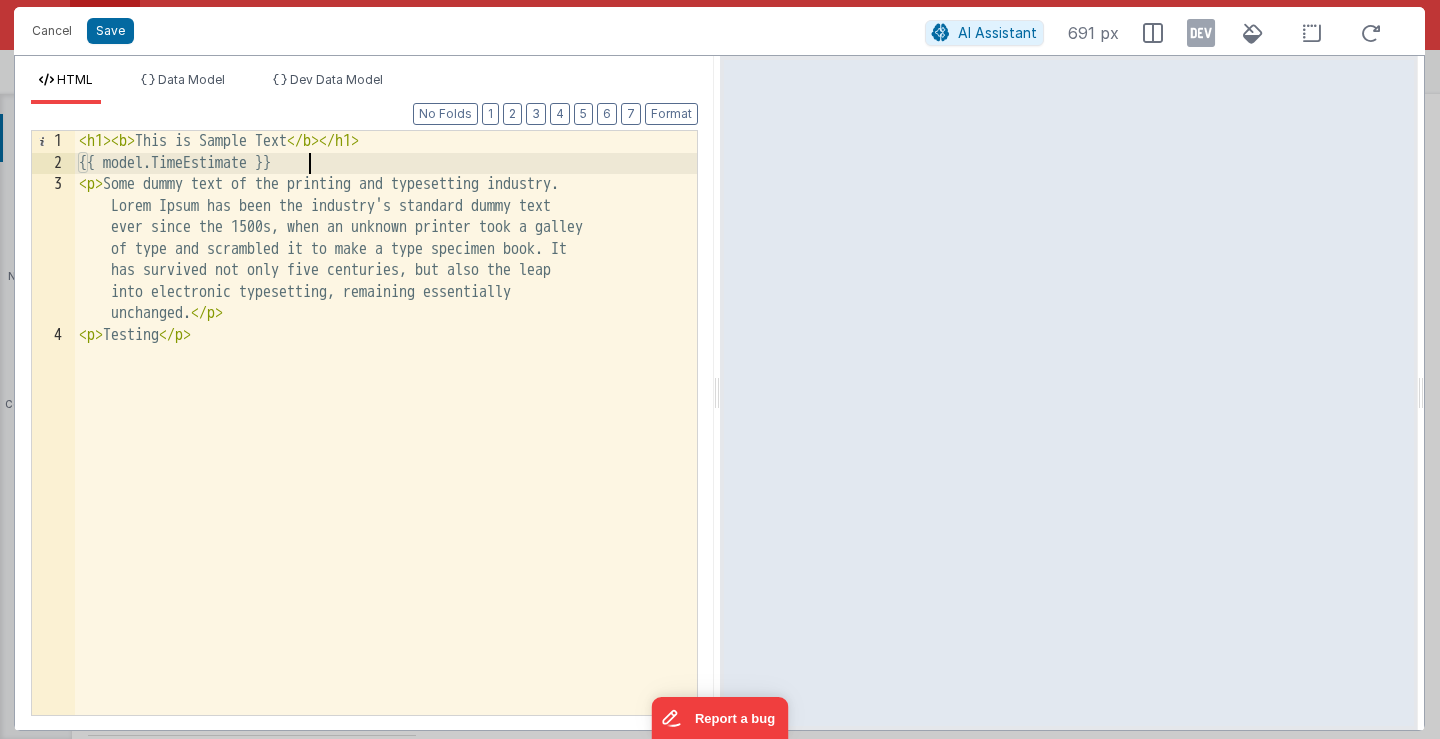 click on "< h1 > < b > This is Sample Text </ b > </ h1 > {{ model.TimeEstimate }} < p > Some dummy text of the printing and typesetting industry.       Lorem Ipsum has been the industry's standard dummy text       ever since the 1500s, when an unknown printer took a galley       of type and scrambled it to make a type specimen book. It       has survived not only five centuries, but also the leap       into electronic typesetting, remaining essentially       unchanged. </ p > < p > Testing </ p >" at bounding box center [386, 444] 